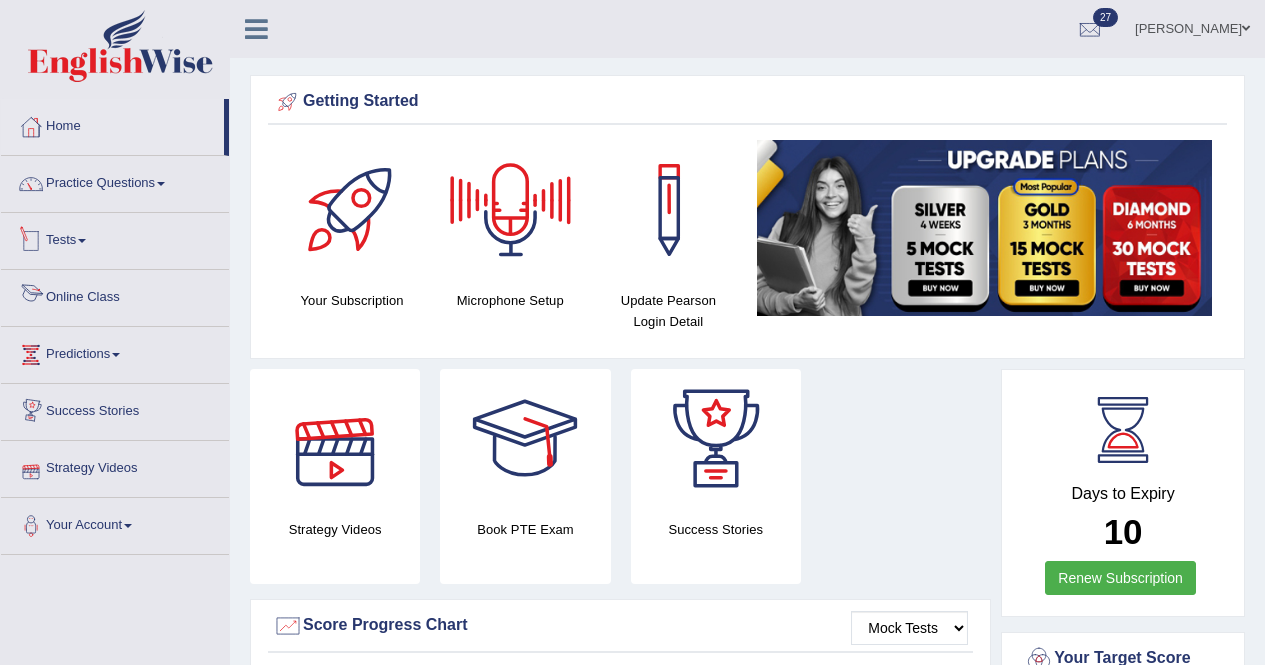 scroll, scrollTop: 0, scrollLeft: 0, axis: both 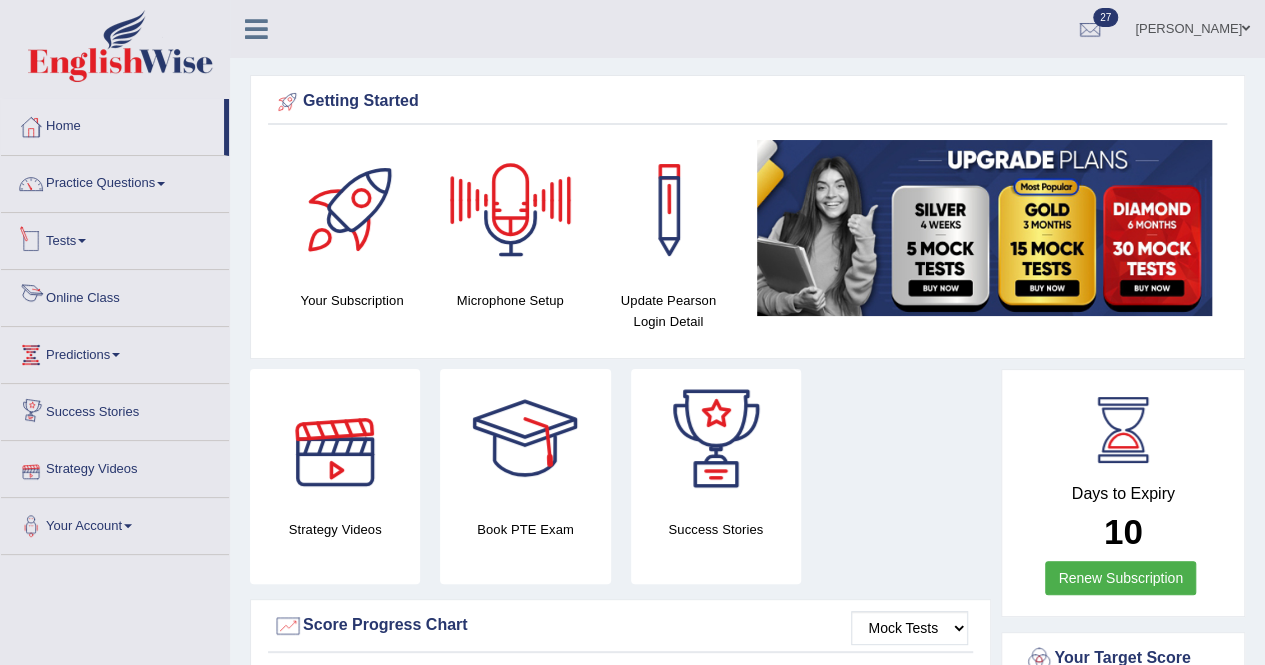 click on "Tests" at bounding box center [115, 238] 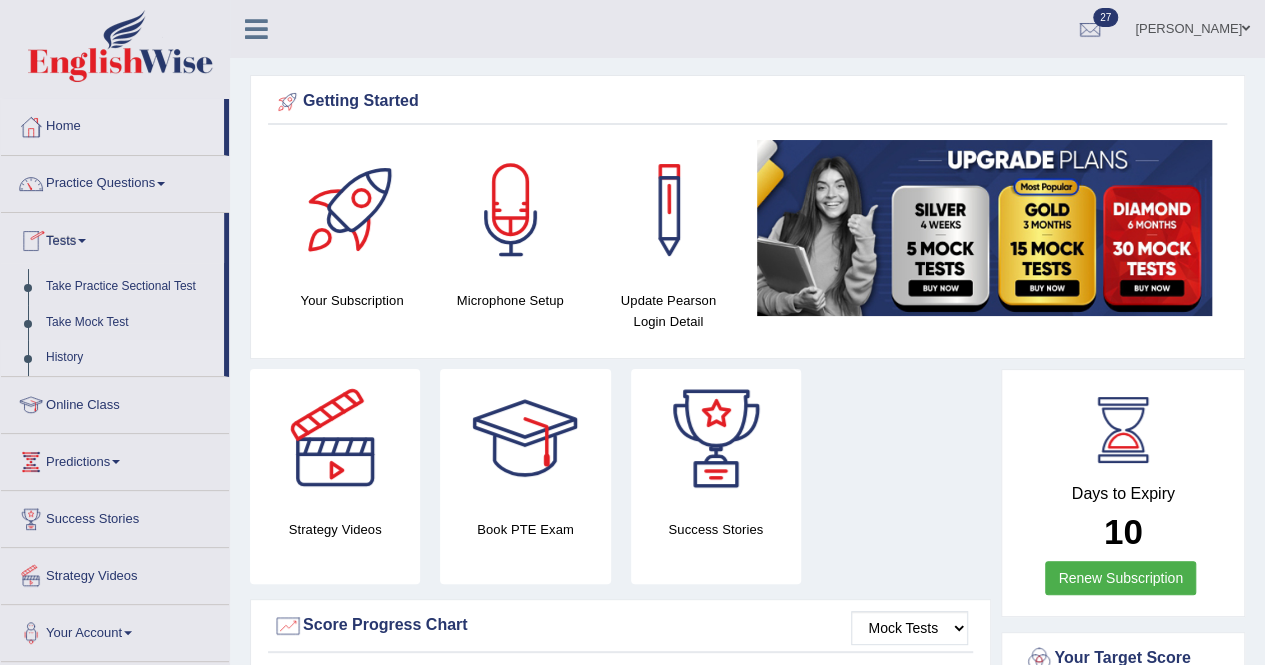 click on "History" at bounding box center [130, 358] 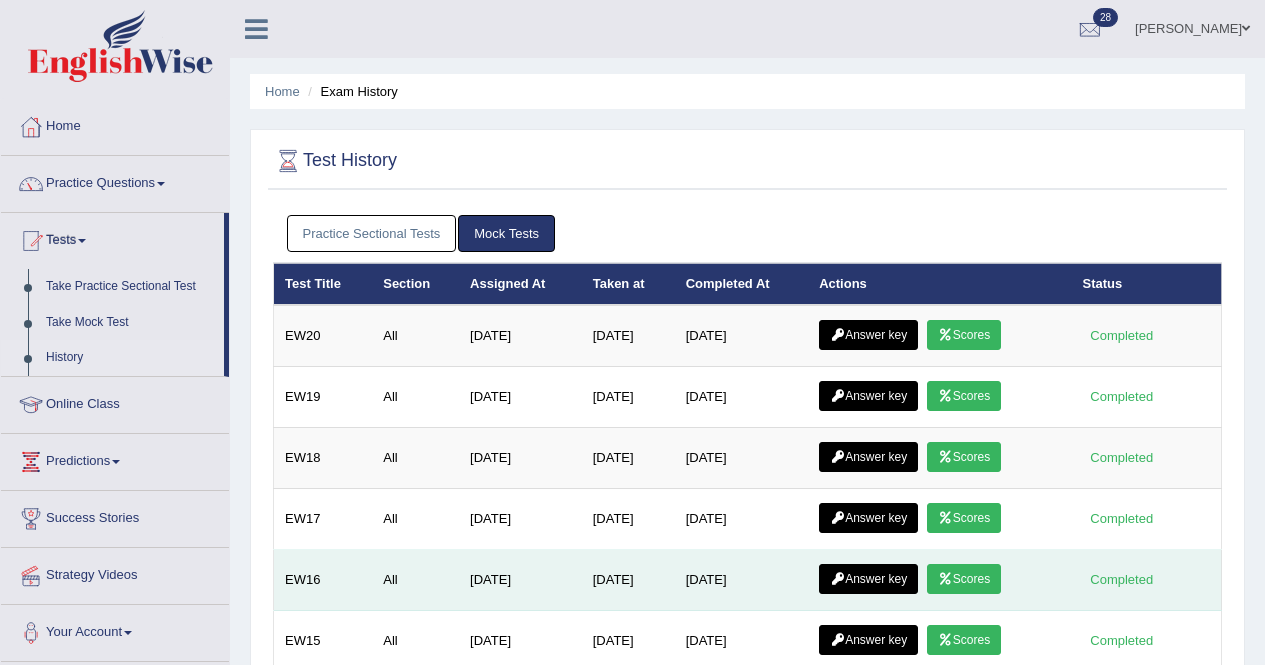 scroll, scrollTop: 0, scrollLeft: 0, axis: both 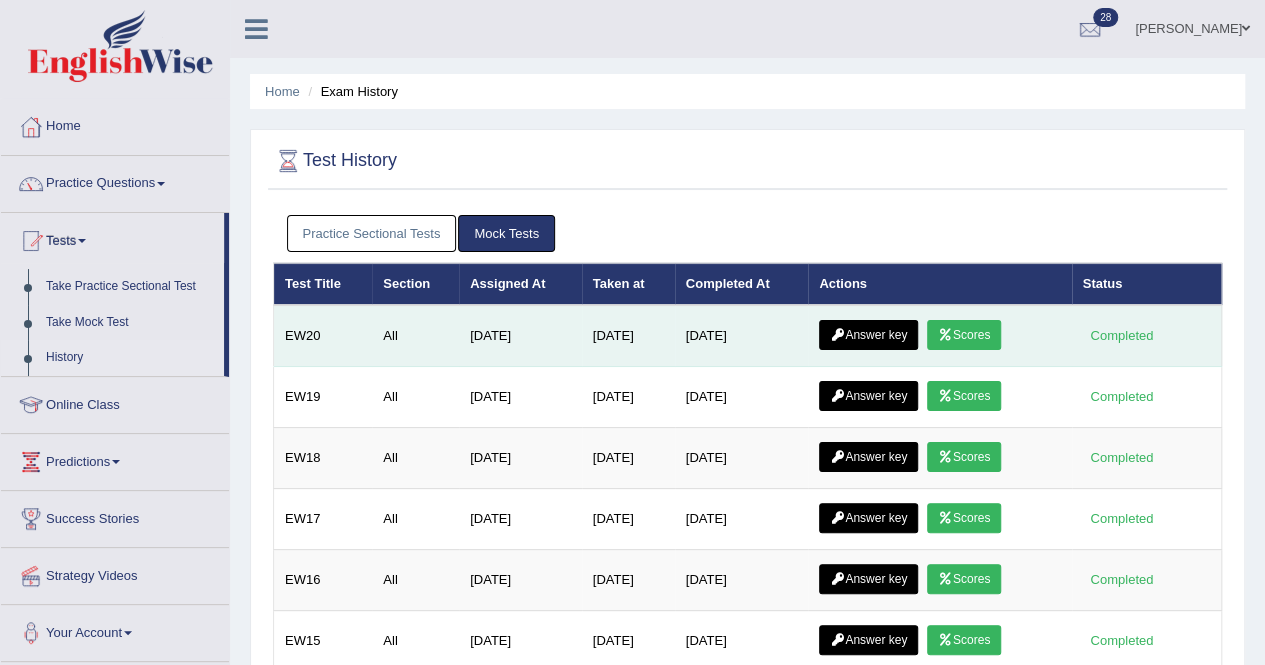 click on "Scores" at bounding box center [964, 335] 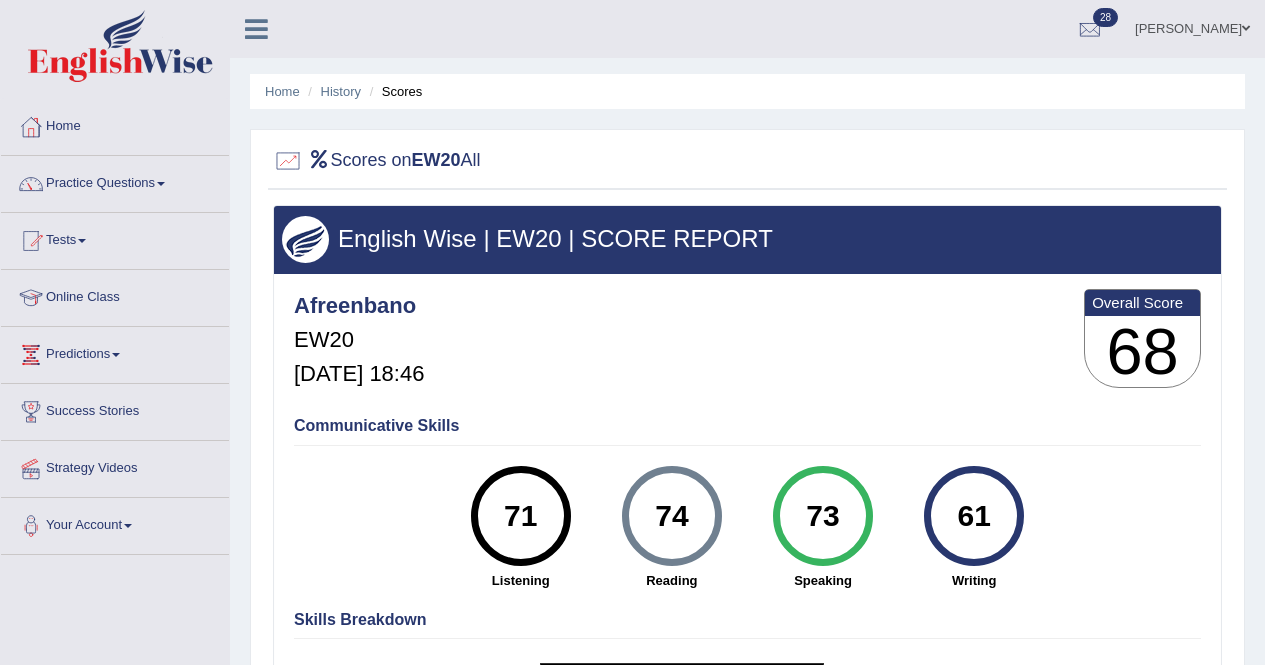 scroll, scrollTop: 0, scrollLeft: 0, axis: both 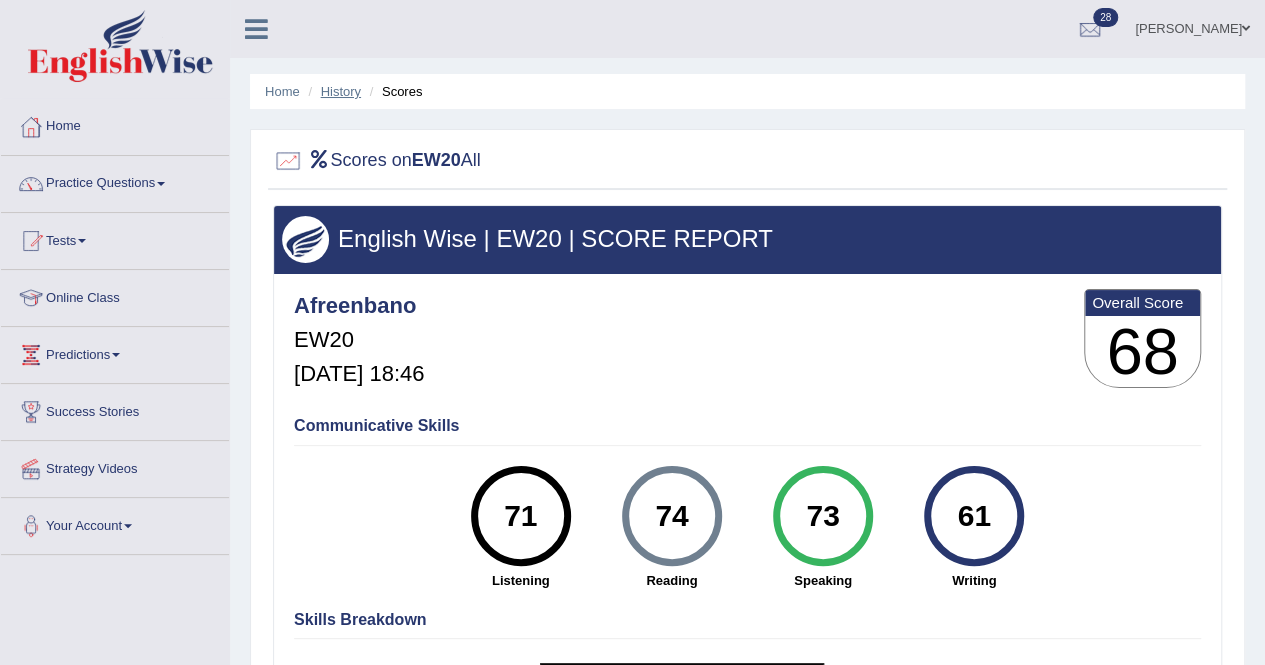 click on "History" at bounding box center (341, 91) 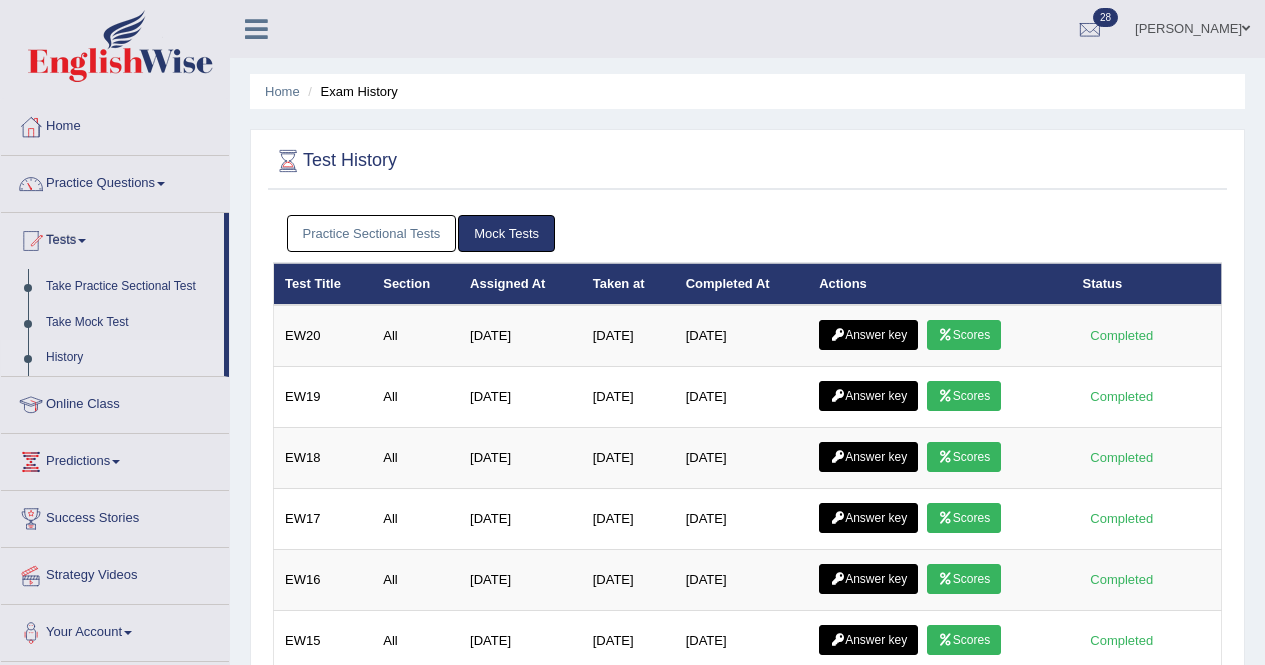 scroll, scrollTop: 0, scrollLeft: 0, axis: both 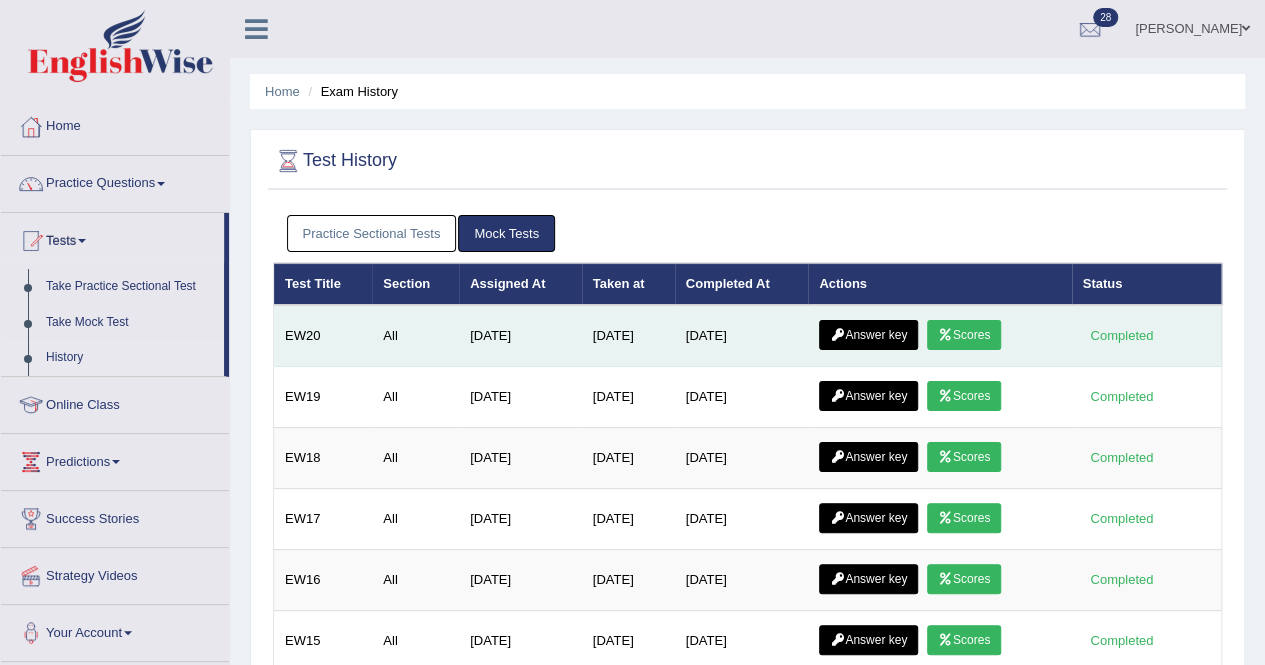 click on "Answer key" at bounding box center [868, 335] 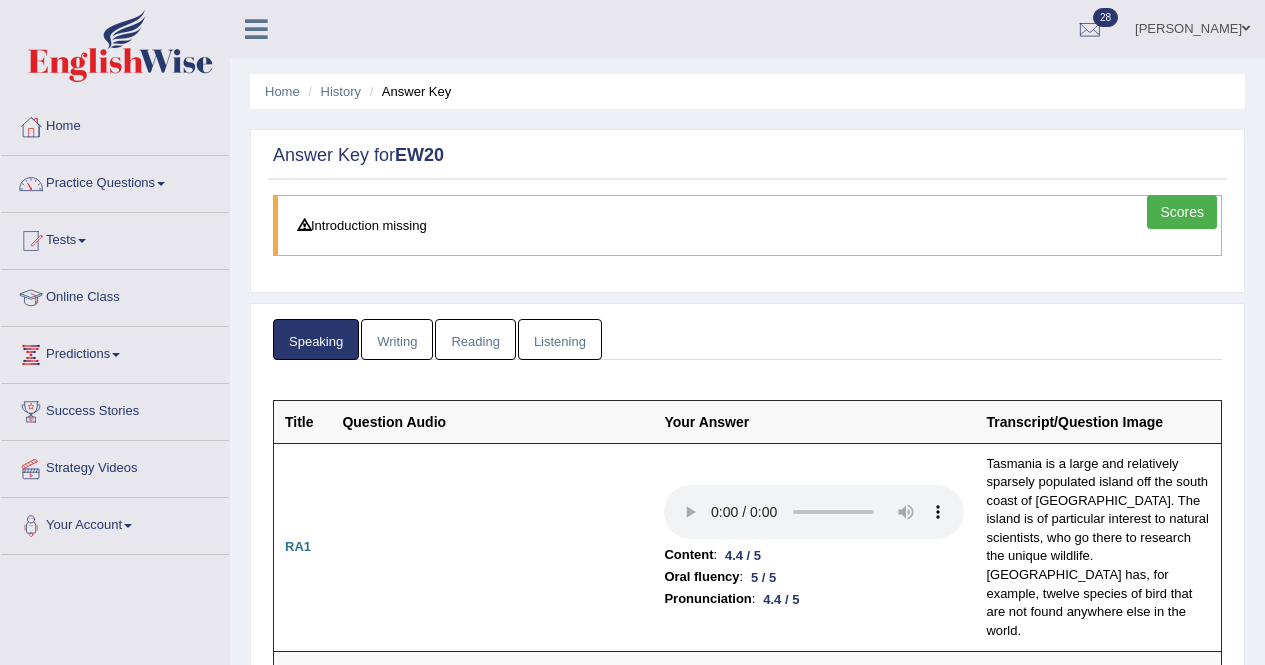 scroll, scrollTop: 0, scrollLeft: 0, axis: both 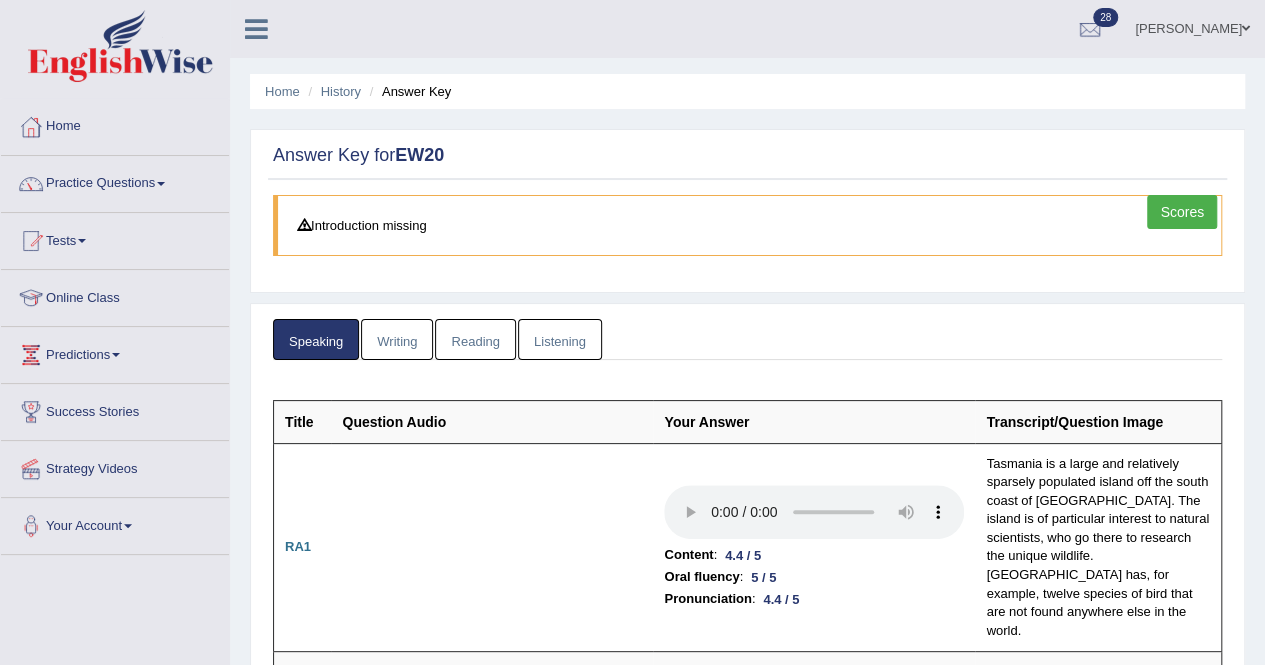 click on "Listening" at bounding box center [560, 339] 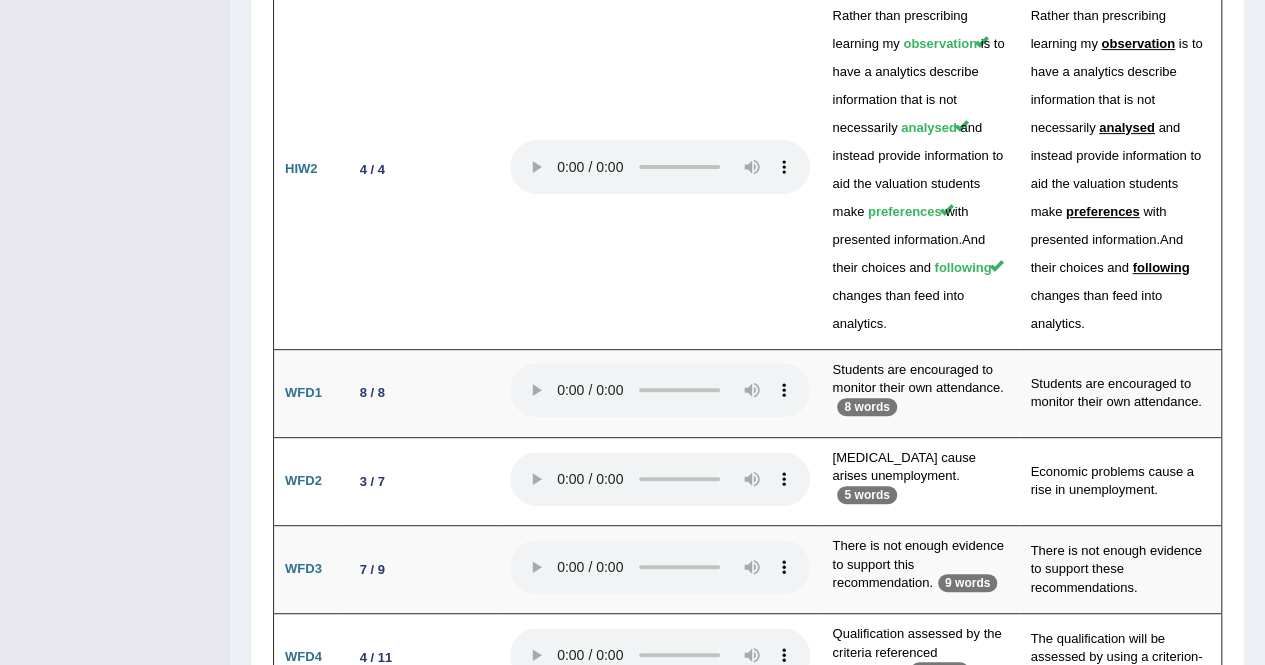 scroll, scrollTop: 4100, scrollLeft: 0, axis: vertical 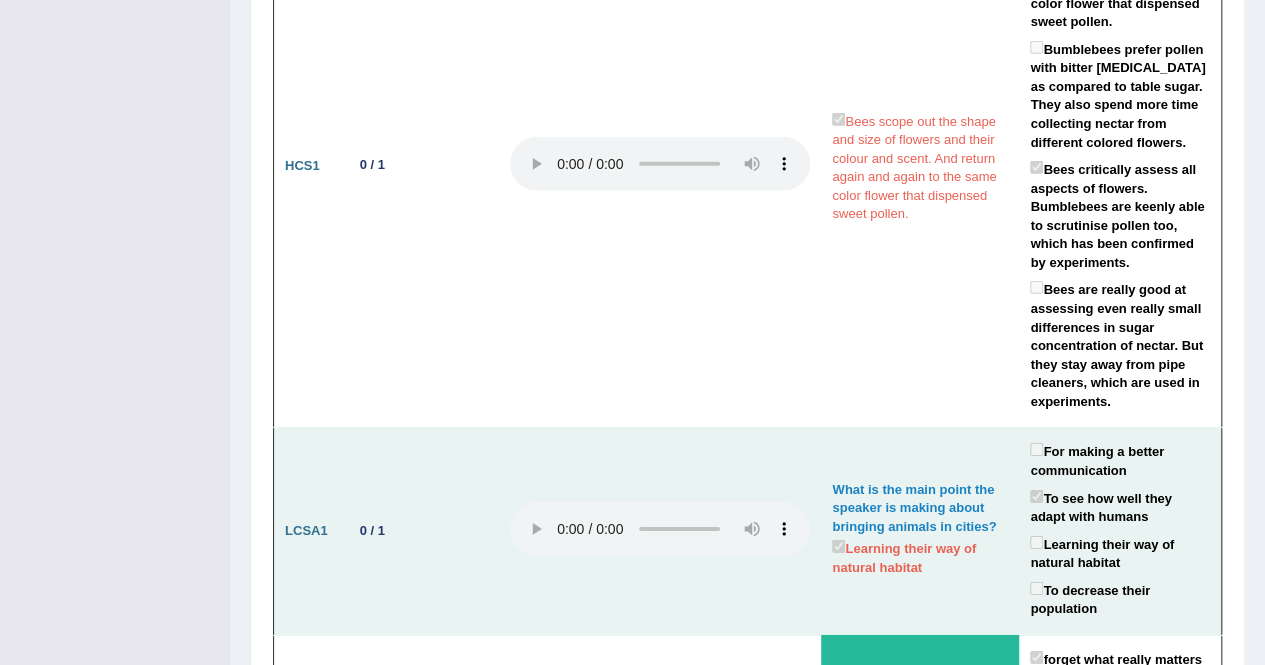 type 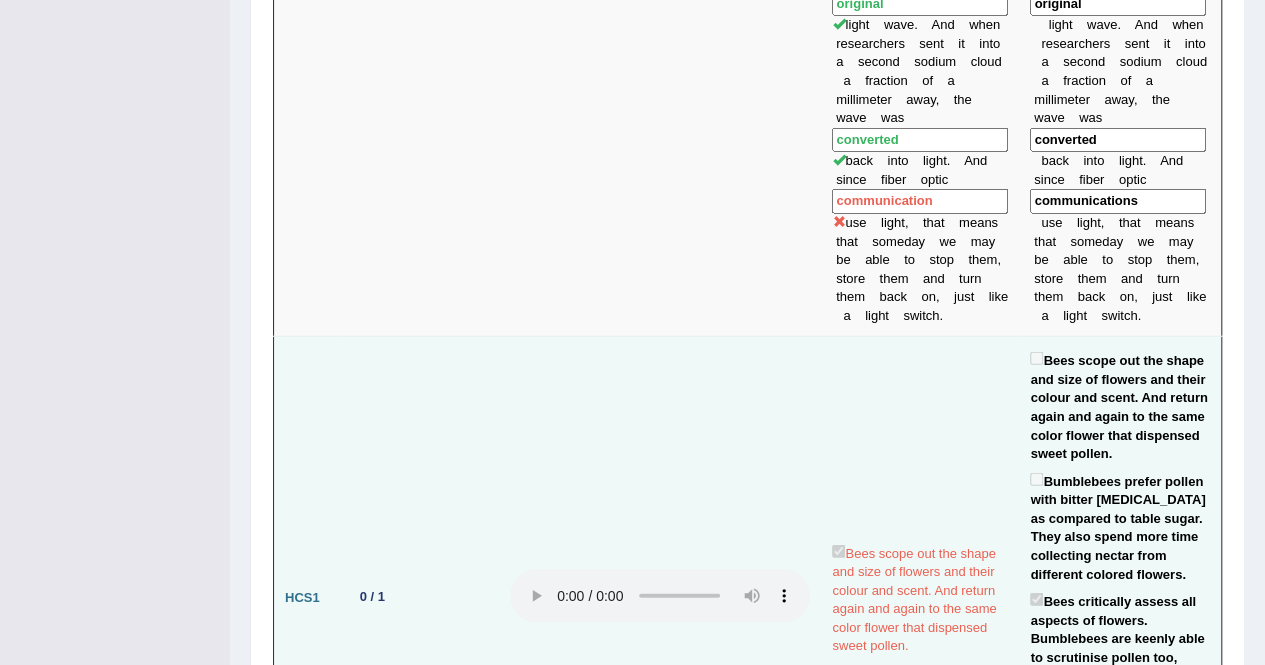 scroll, scrollTop: 2500, scrollLeft: 0, axis: vertical 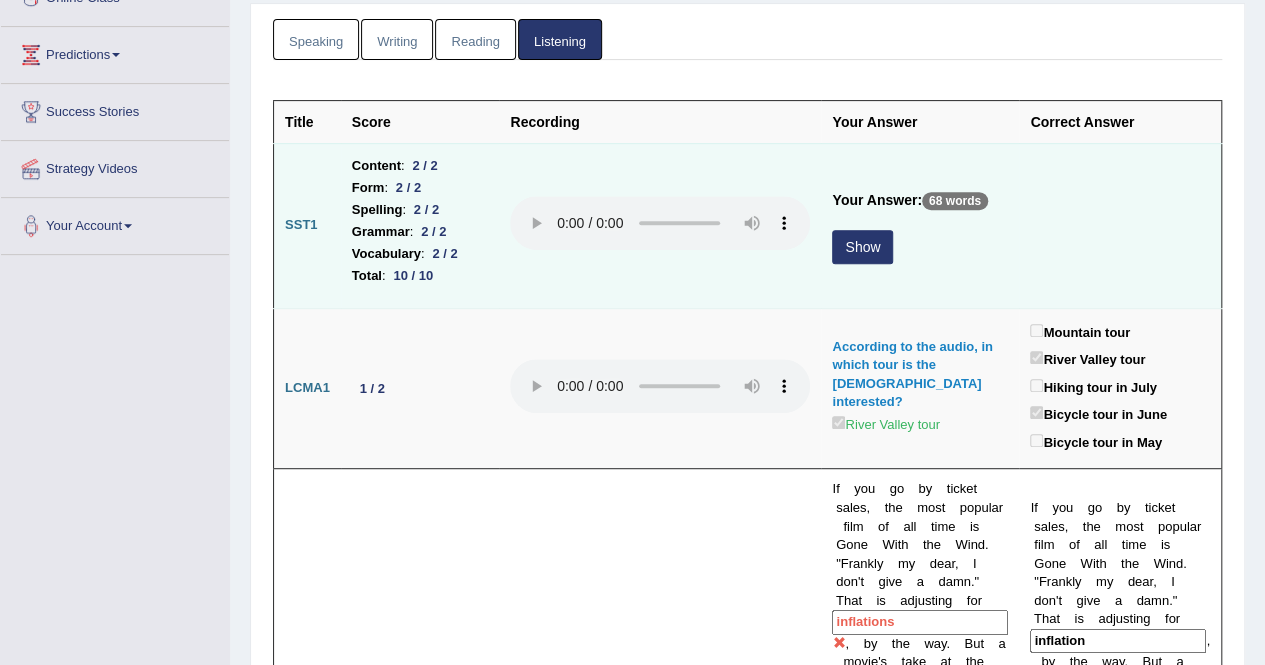 click on "Show" at bounding box center [862, 247] 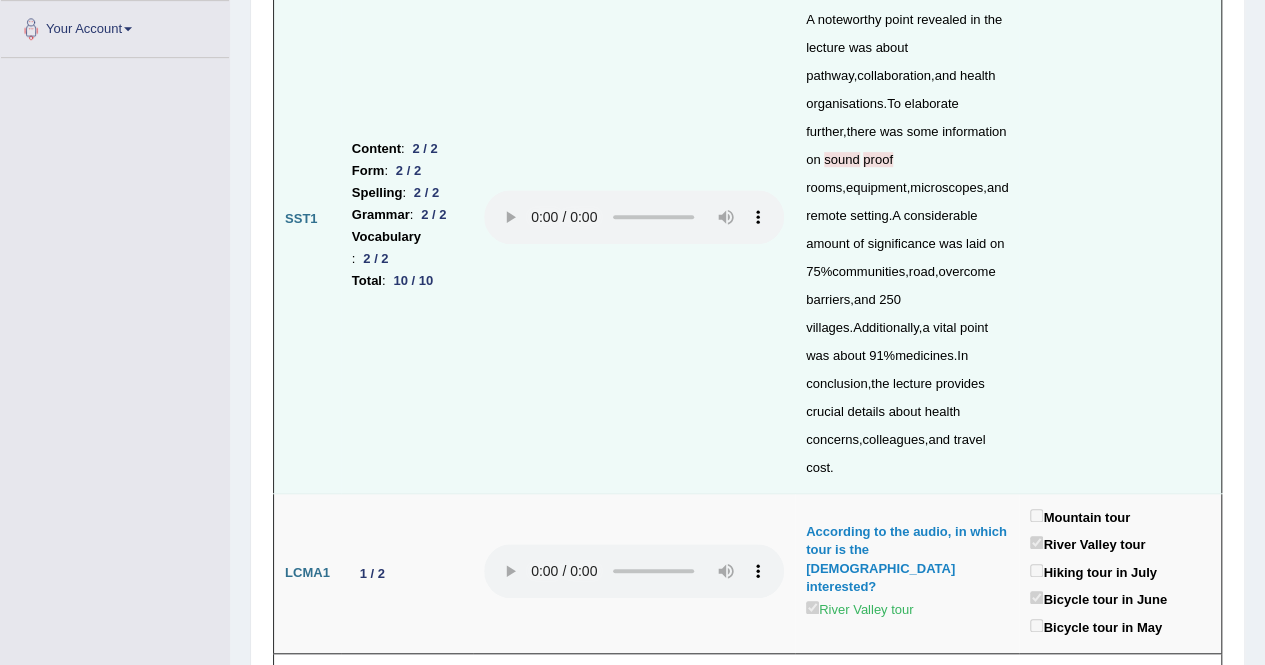scroll, scrollTop: 500, scrollLeft: 0, axis: vertical 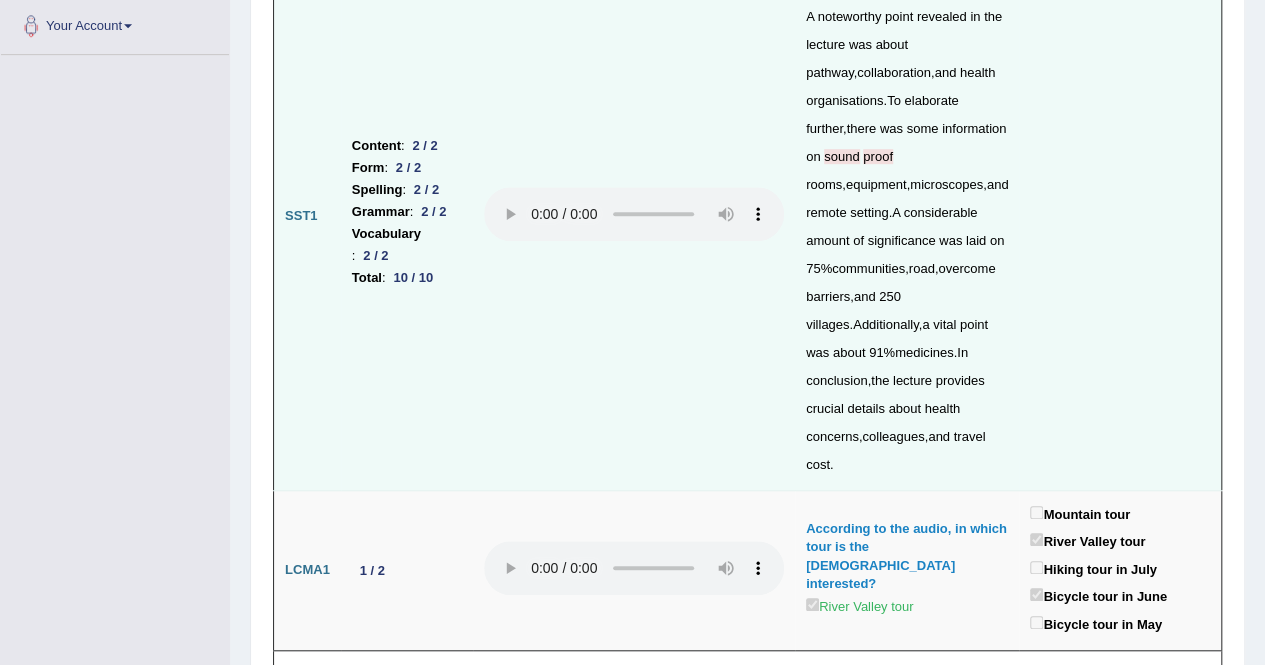 click on "sound" at bounding box center (841, 156) 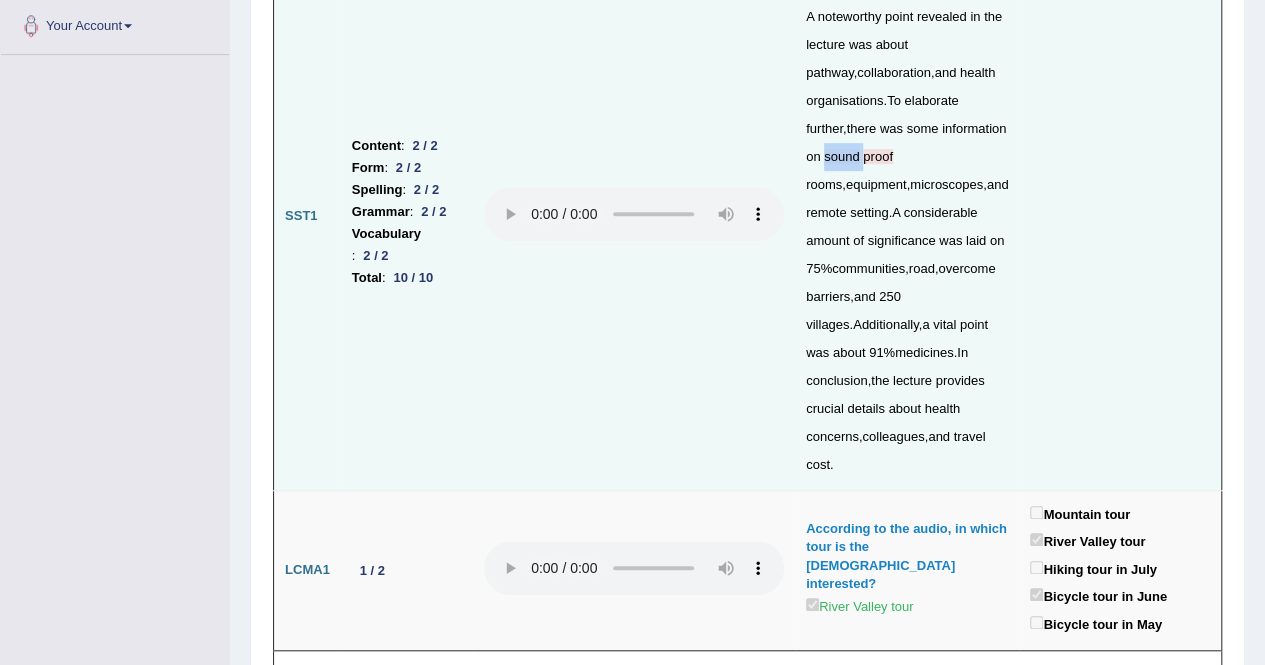 click on "sound" at bounding box center (841, 156) 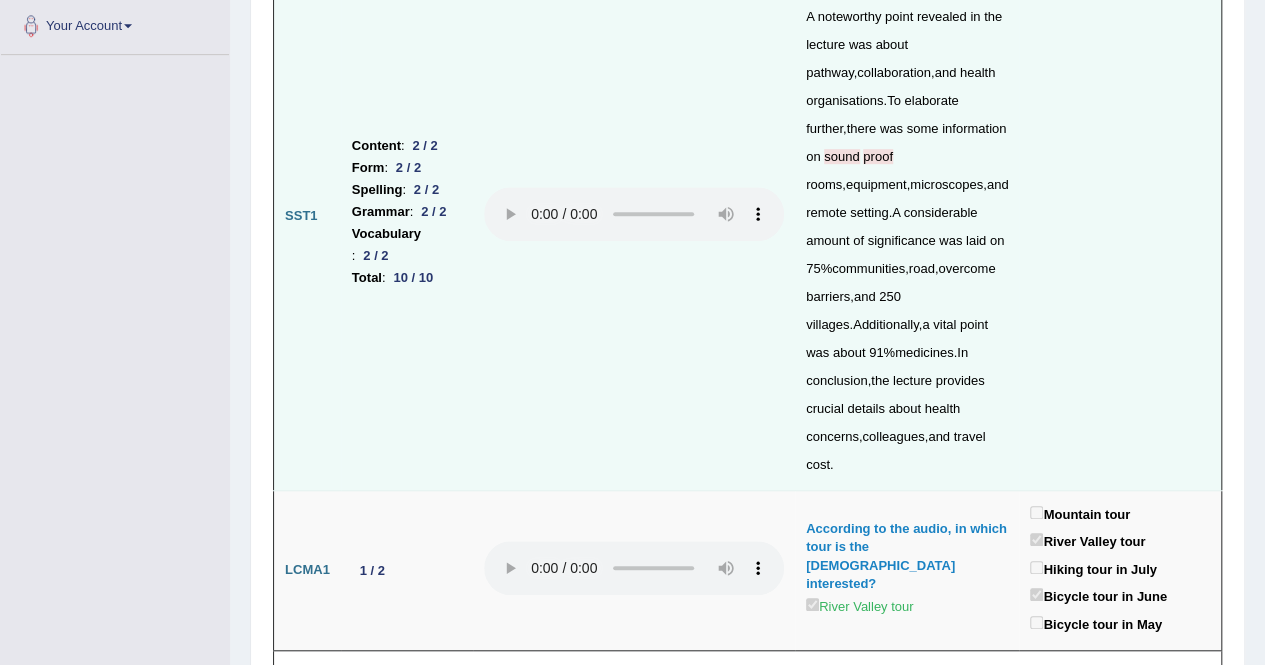 click on "proof" at bounding box center (878, 156) 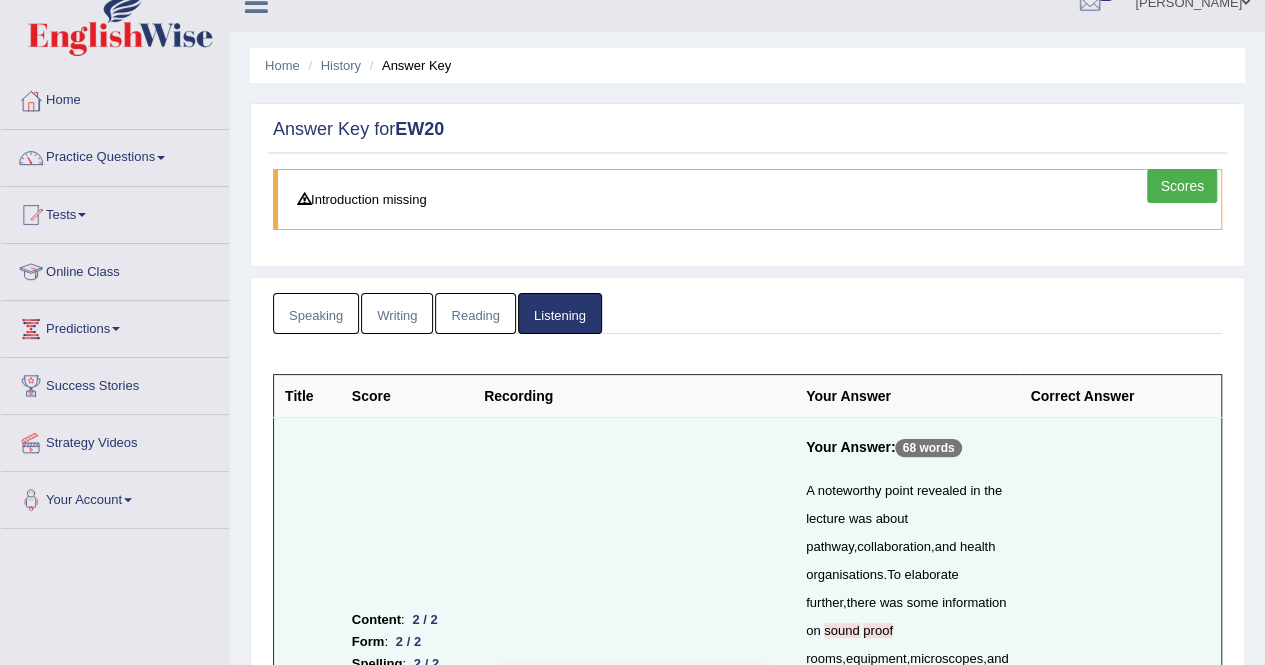scroll, scrollTop: 0, scrollLeft: 0, axis: both 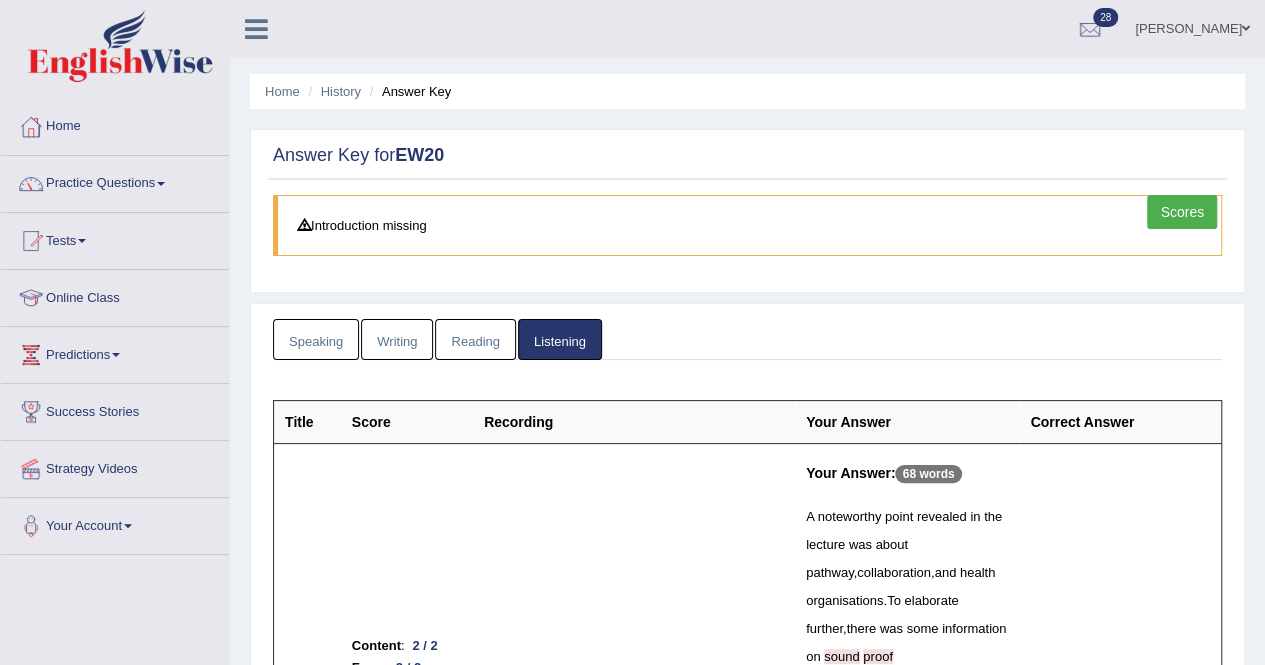 click on "Reading" at bounding box center (475, 339) 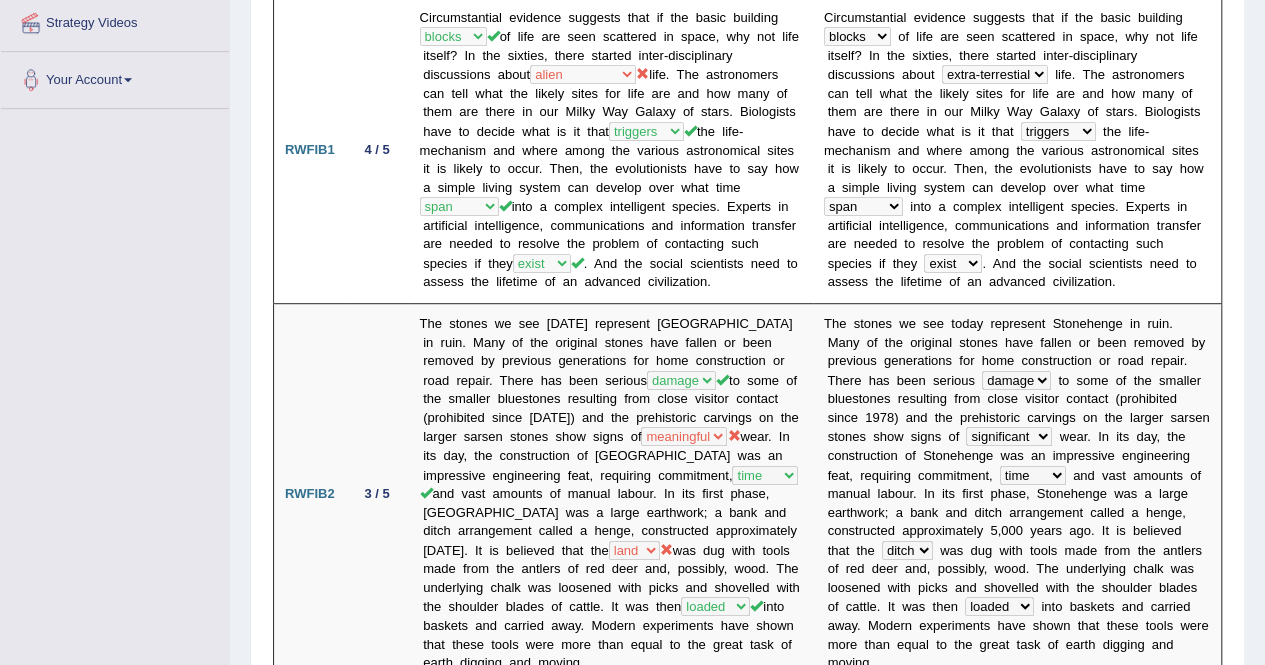 scroll, scrollTop: 0, scrollLeft: 0, axis: both 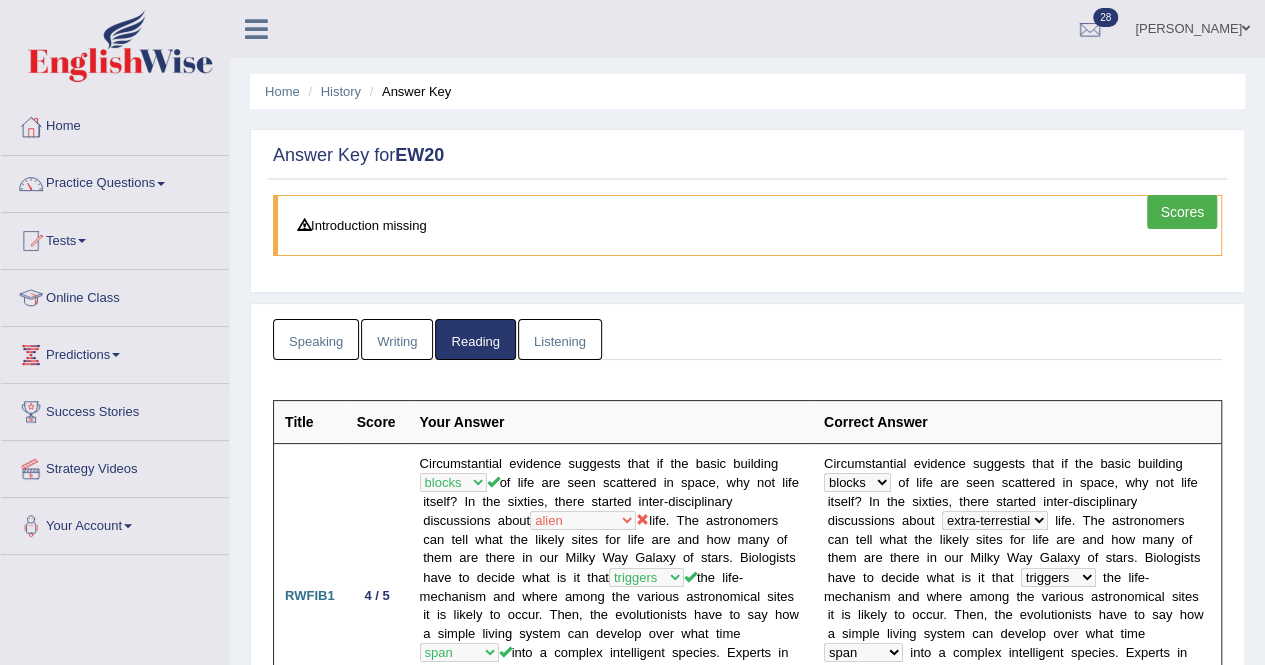 click on "Writing" at bounding box center [397, 339] 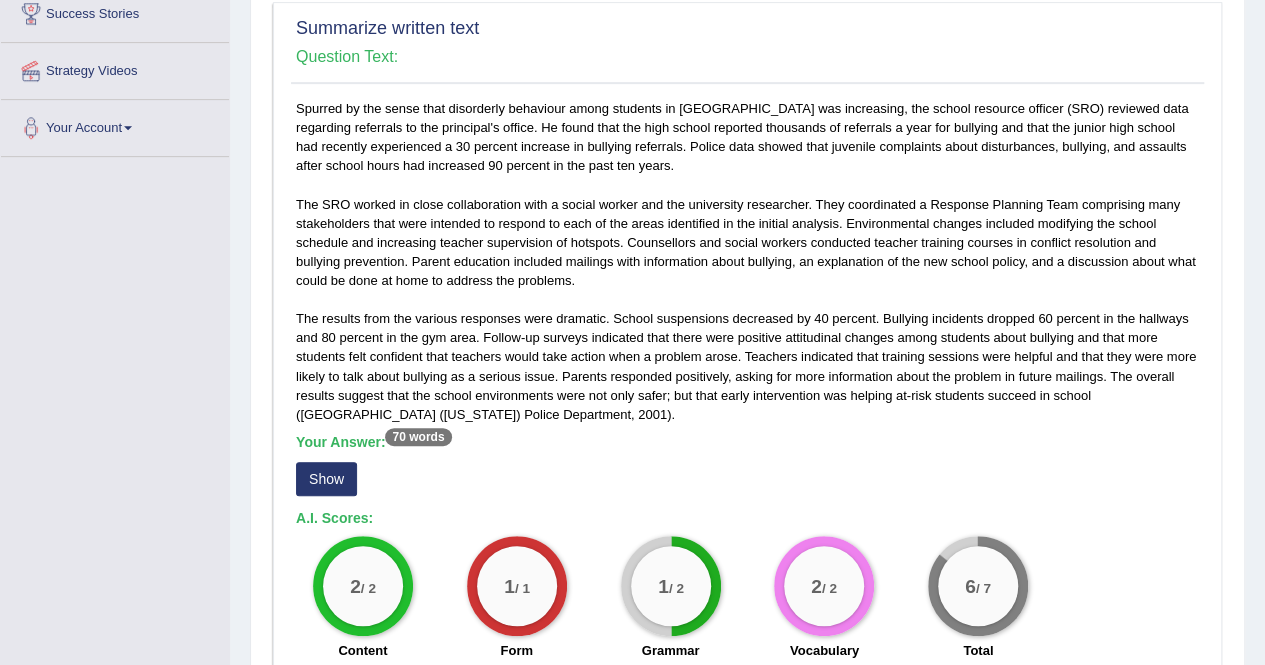 scroll, scrollTop: 400, scrollLeft: 0, axis: vertical 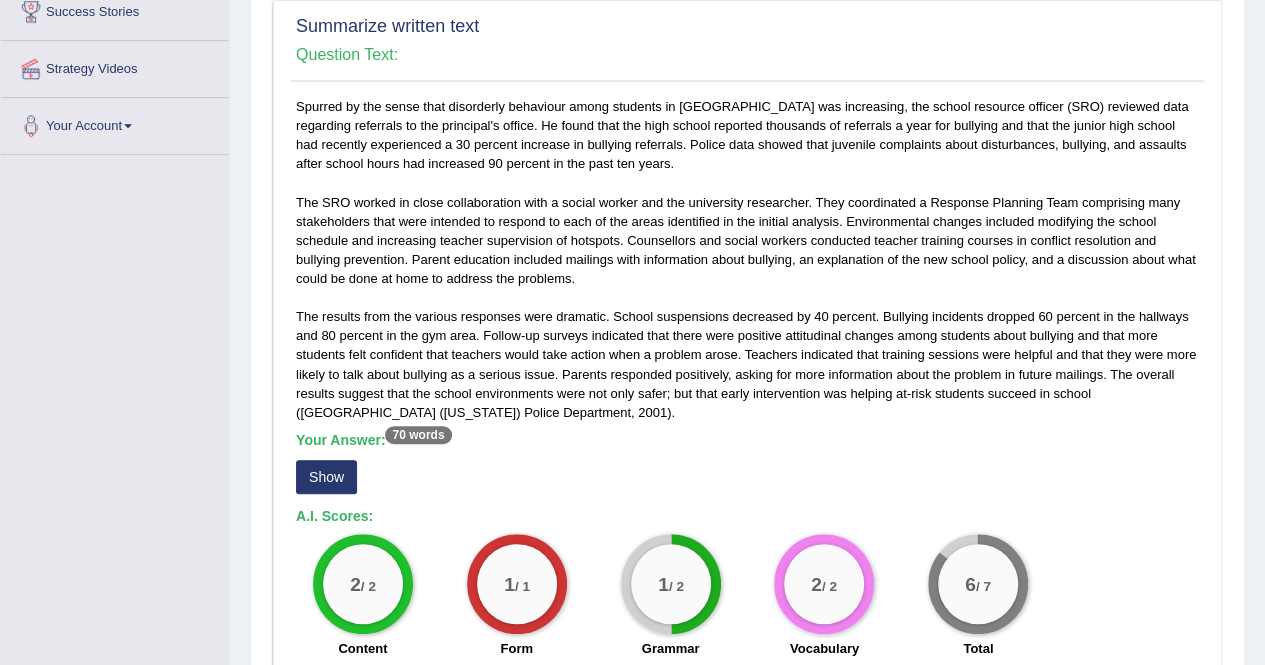 click on "Show" at bounding box center (326, 477) 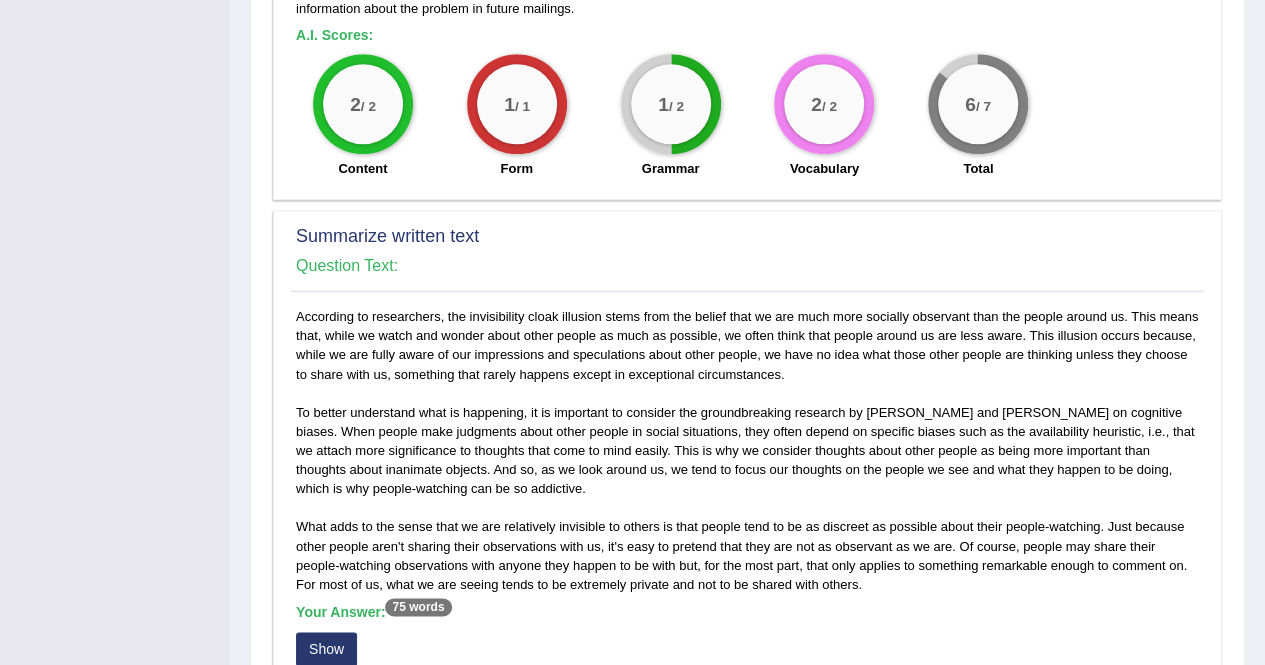 scroll, scrollTop: 1100, scrollLeft: 0, axis: vertical 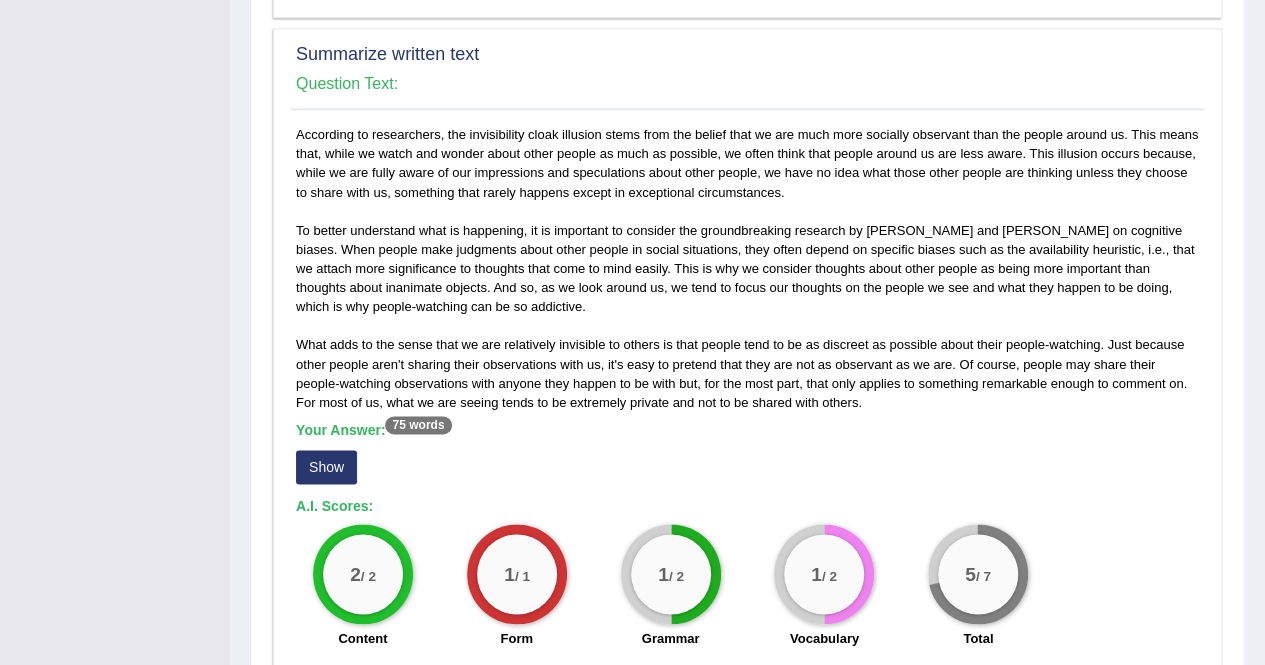 click on "Show" at bounding box center (326, 467) 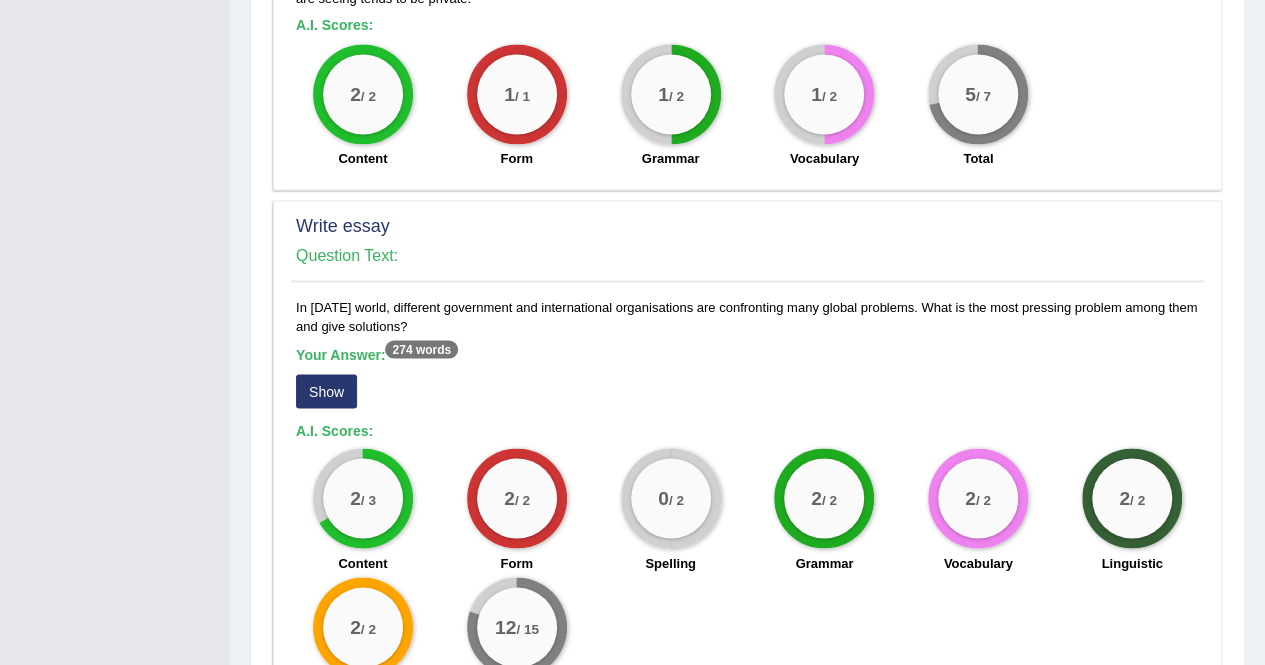 scroll, scrollTop: 1700, scrollLeft: 0, axis: vertical 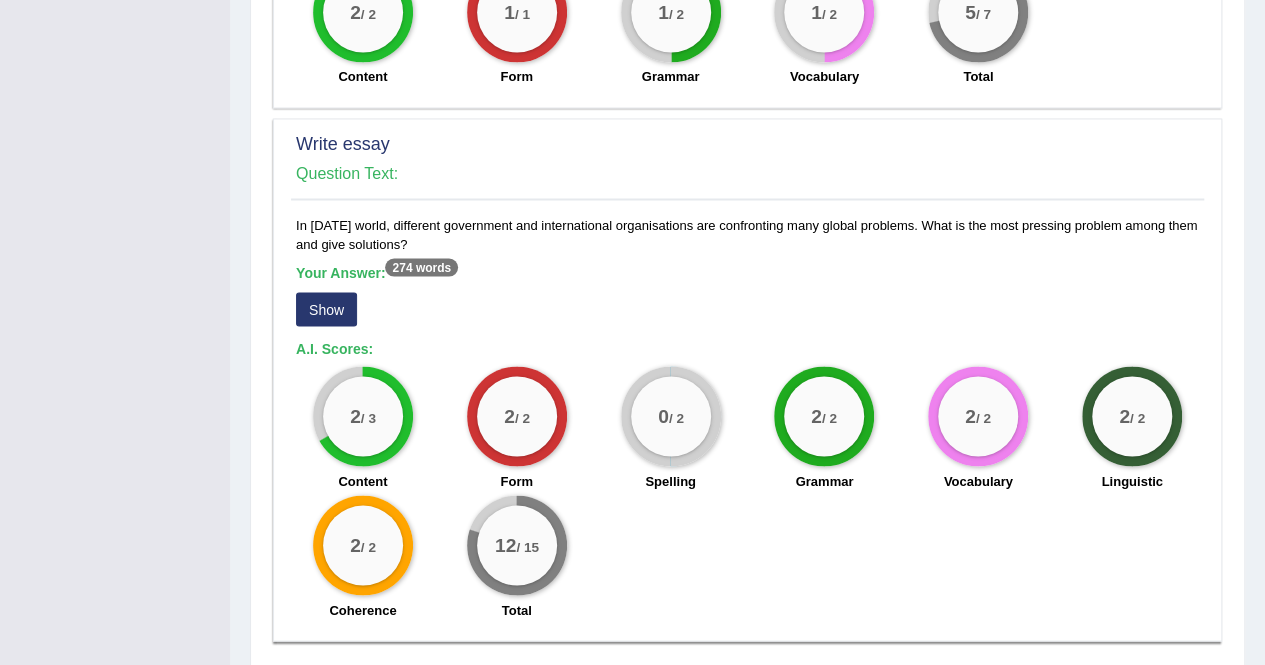 click on "Show" at bounding box center (326, 309) 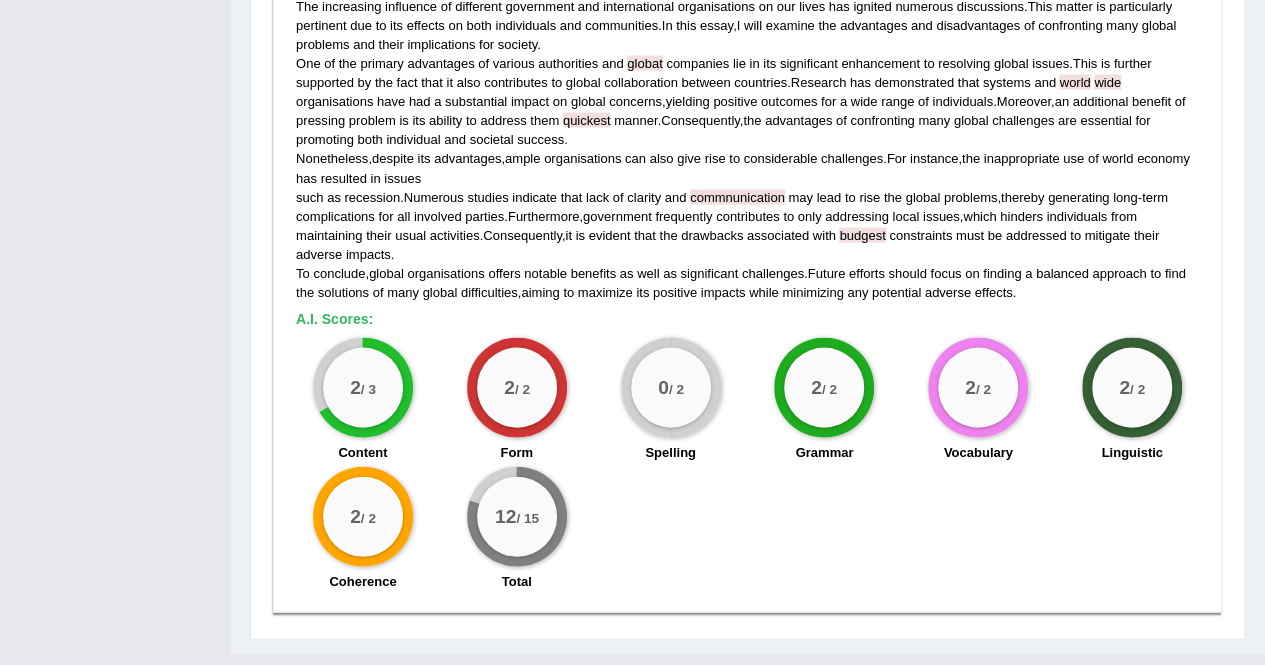 scroll, scrollTop: 1895, scrollLeft: 0, axis: vertical 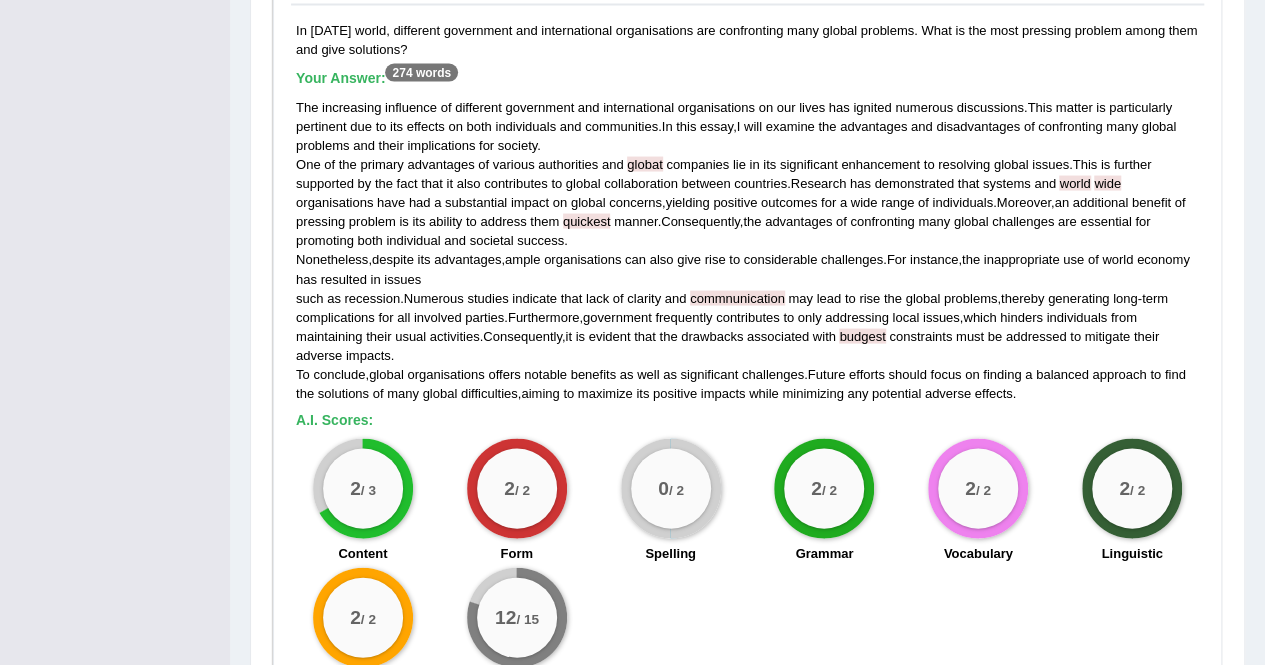 click on "commnunication" at bounding box center [737, 297] 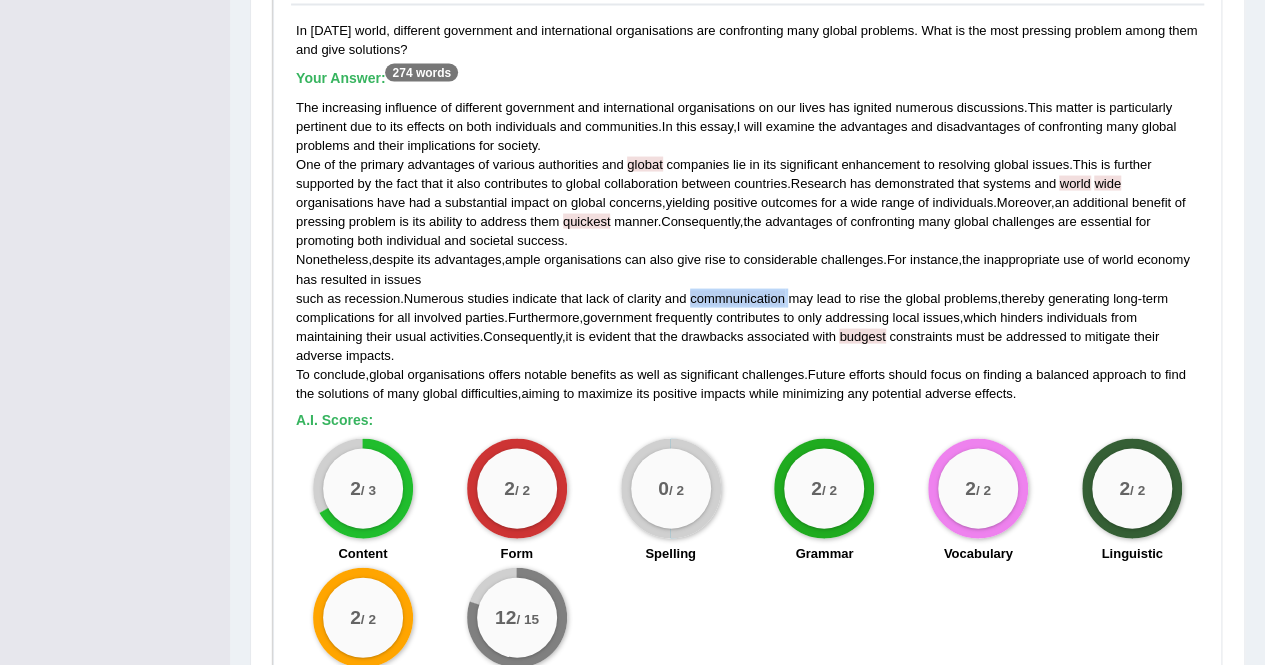 click on "commnunication" at bounding box center [737, 297] 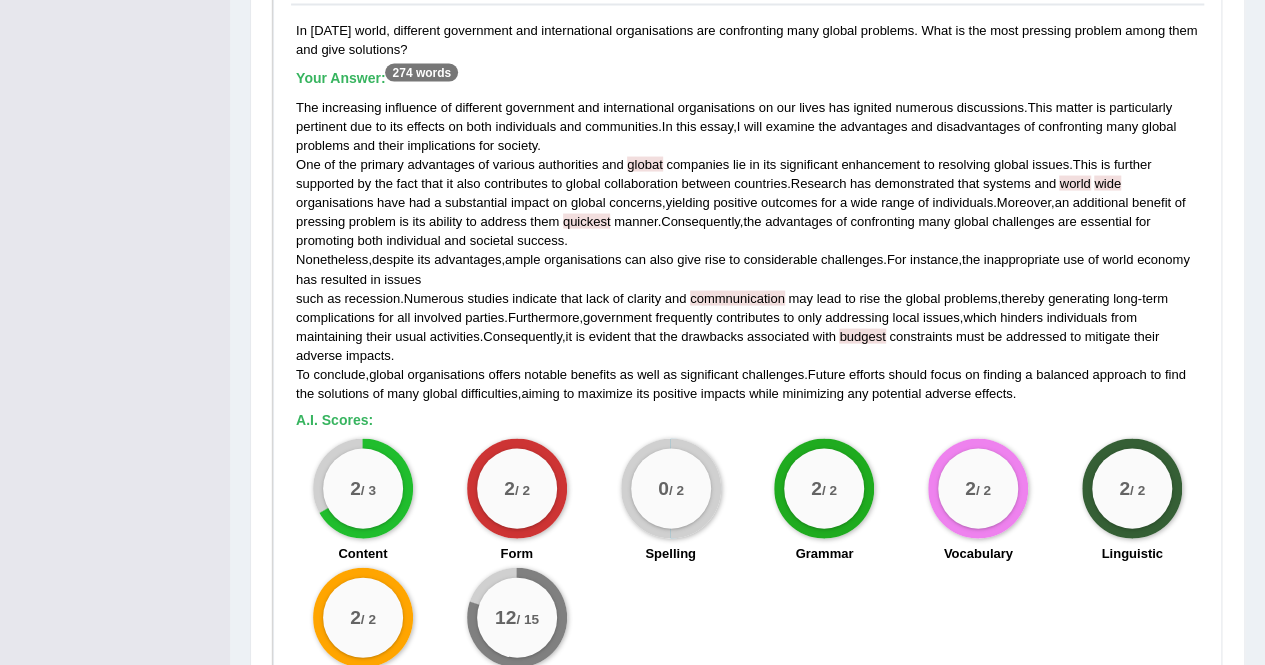 click on "The   increasing   influence   of   different   government   and   international   organisations   on   our   lives   has   ignited   numerous   discussions .  This   matter   is   particularly   pertinent   due   to   its   effects   on   both   individuals   and   communities .  In   this   essay ,  I   will   examine   the   advantages   and   disadvantages   of   confronting   many   global   problems   and   their   implications   for   society . One   of   the   primary   advantages   of   various   authorities   and   globat   companies   lie   in   its   significant   enhancement   to   resolving   global   issues .  This   is   further   supported   by   the   fact   that   it   also   contributes   to   global   collaboration   between   countries .  Research   has   demonstrated   that   systems   and   world   wide   organisations   have   had   a   substantial   impact   on   global   concerns ,  yielding   positive   outcomes   for   a   wide   range   of   individuals .  Moreover ,  an       of" at bounding box center [747, 250] 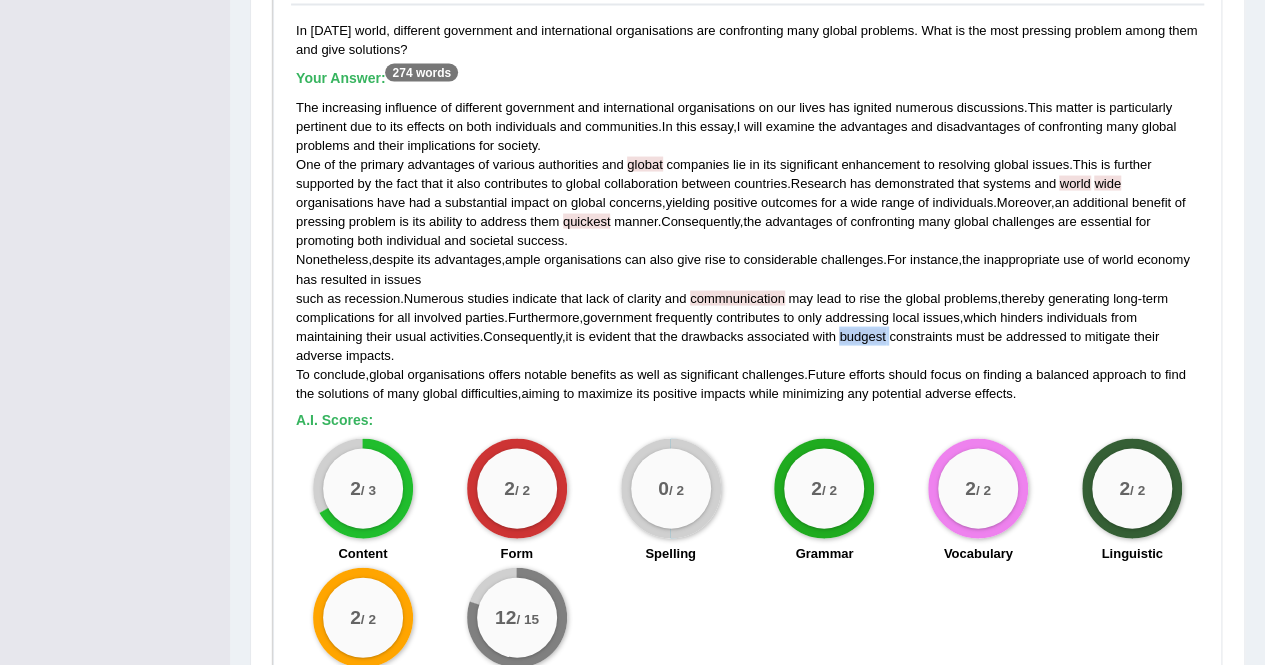 click on "The   increasing   influence   of   different   government   and   international   organisations   on   our   lives   has   ignited   numerous   discussions .  This   matter   is   particularly   pertinent   due   to   its   effects   on   both   individuals   and   communities .  In   this   essay ,  I   will   examine   the   advantages   and   disadvantages   of   confronting   many   global   problems   and   their   implications   for   society . One   of   the   primary   advantages   of   various   authorities   and   globat   companies   lie   in   its   significant   enhancement   to   resolving   global   issues .  This   is   further   supported   by   the   fact   that   it   also   contributes   to   global   collaboration   between   countries .  Research   has   demonstrated   that   systems   and   world   wide   organisations   have   had   a   substantial   impact   on   global   concerns ,  yielding   positive   outcomes   for   a   wide   range   of   individuals .  Moreover ,  an       of" at bounding box center [747, 250] 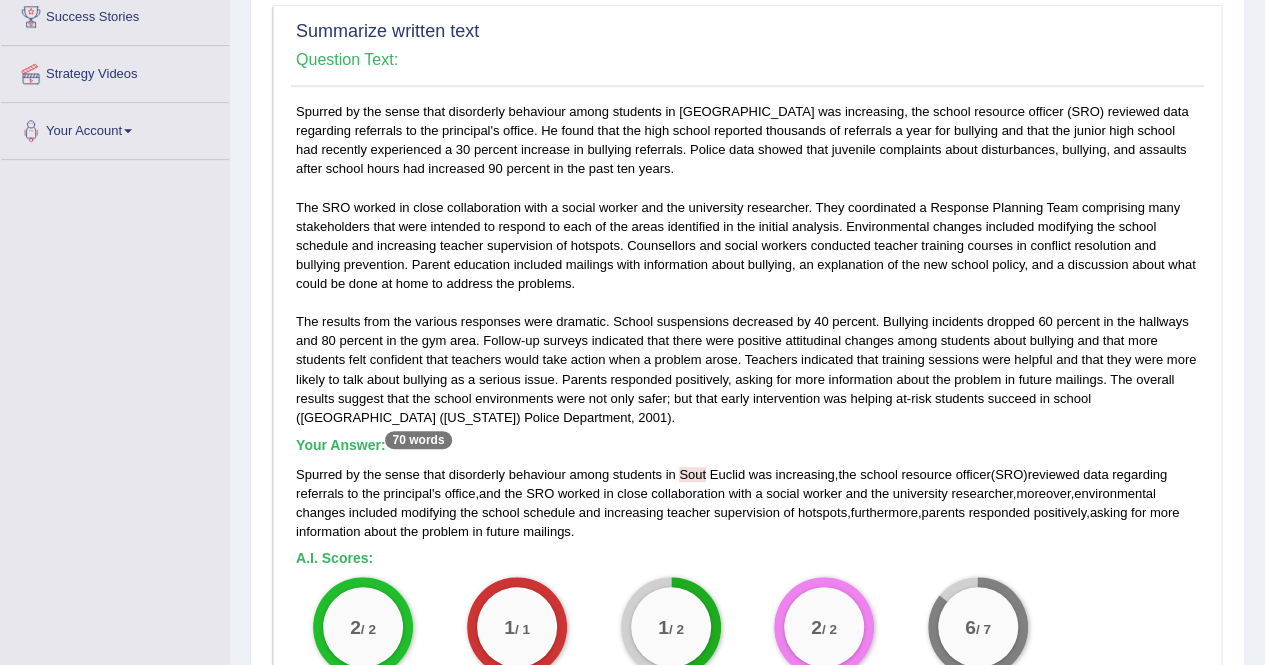 scroll, scrollTop: 95, scrollLeft: 0, axis: vertical 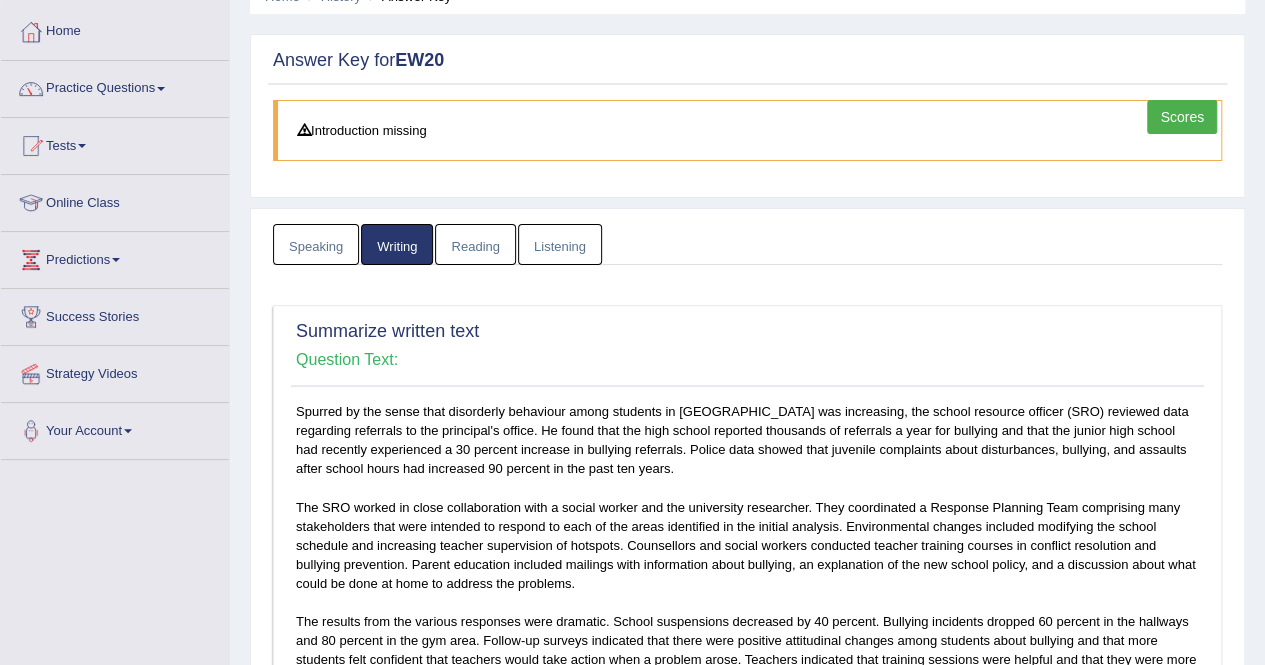 click on "Speaking" at bounding box center [316, 244] 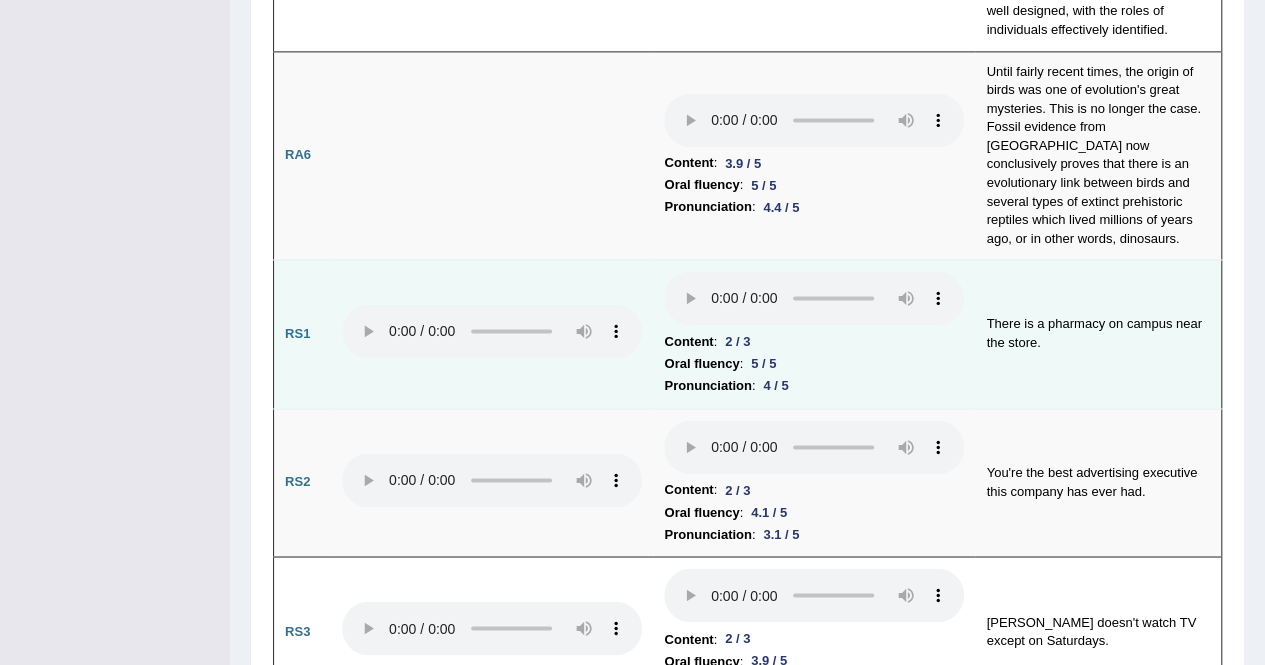 scroll, scrollTop: 1438, scrollLeft: 0, axis: vertical 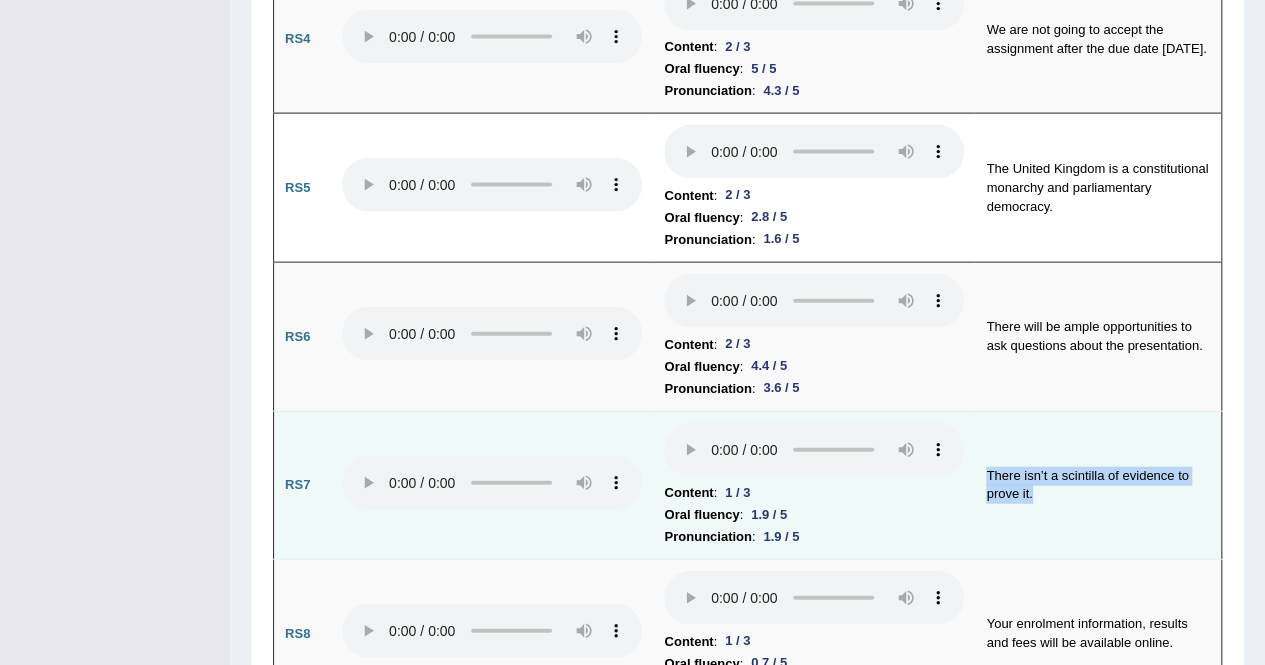 drag, startPoint x: 986, startPoint y: 412, endPoint x: 1035, endPoint y: 435, distance: 54.129475 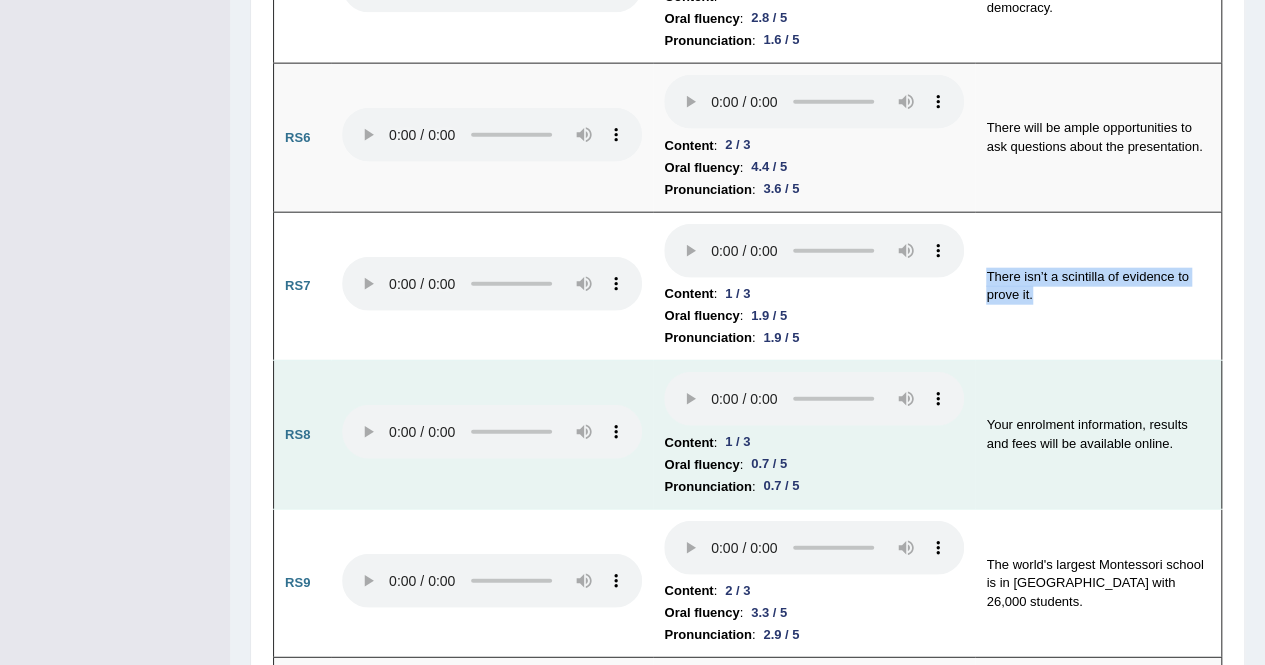 scroll, scrollTop: 2338, scrollLeft: 0, axis: vertical 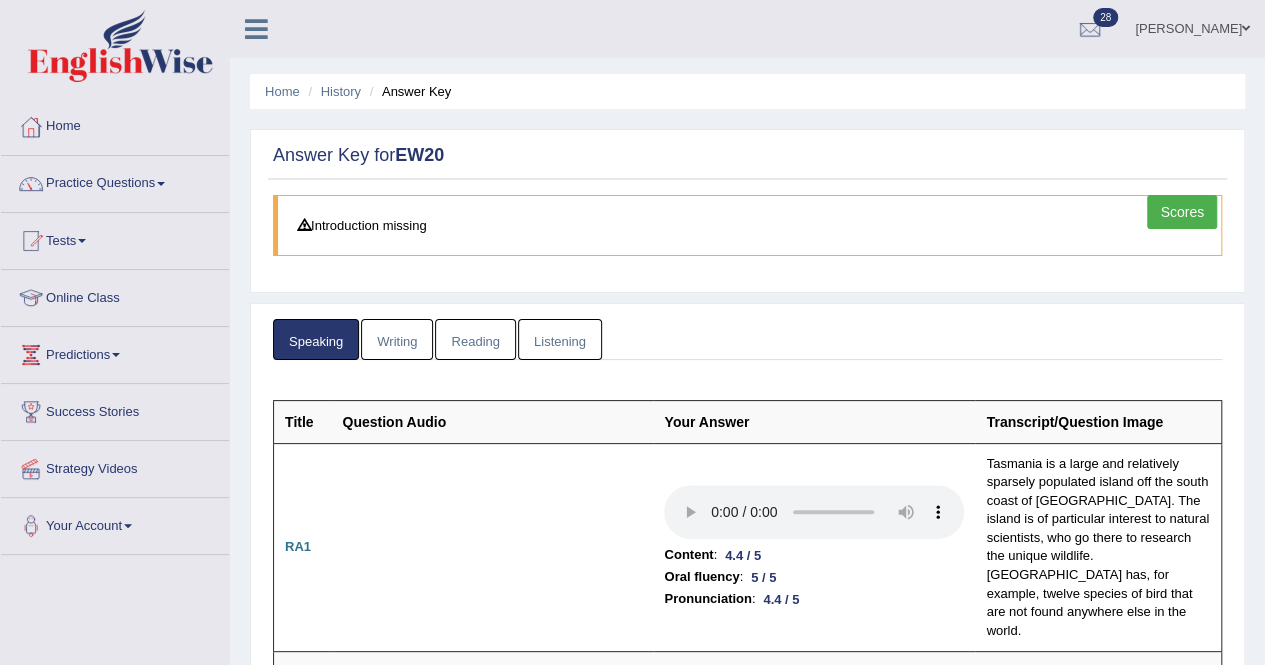 click on "Writing" at bounding box center [397, 339] 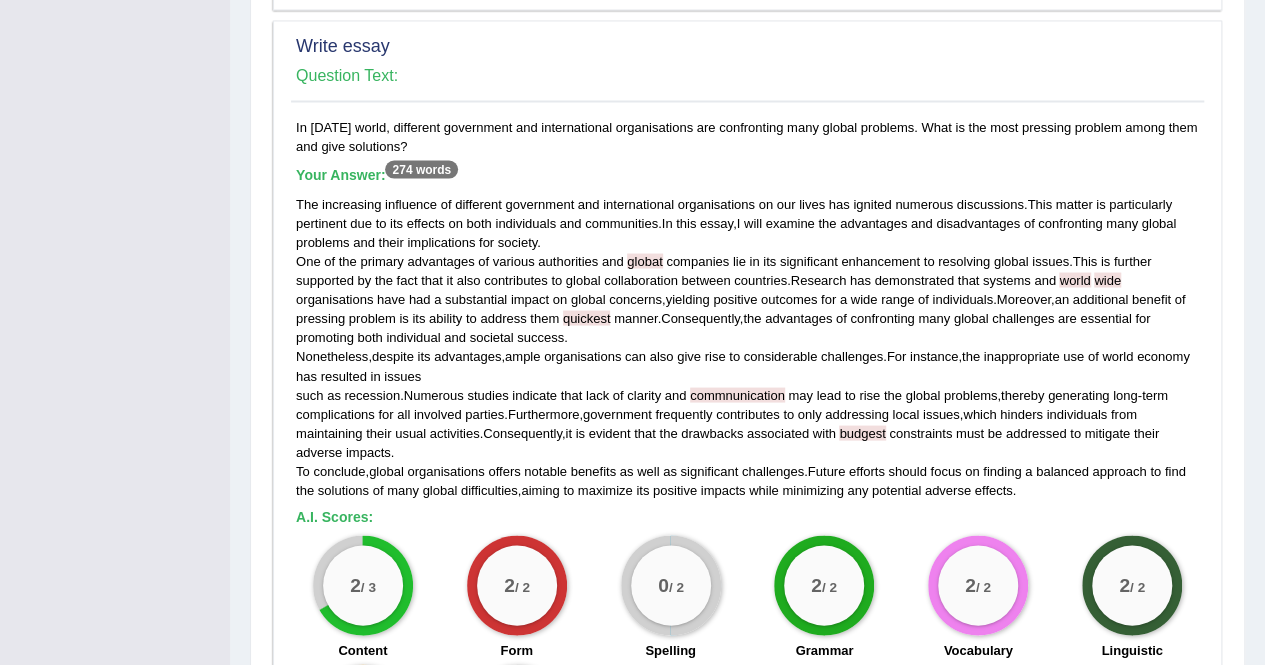 scroll, scrollTop: 1800, scrollLeft: 0, axis: vertical 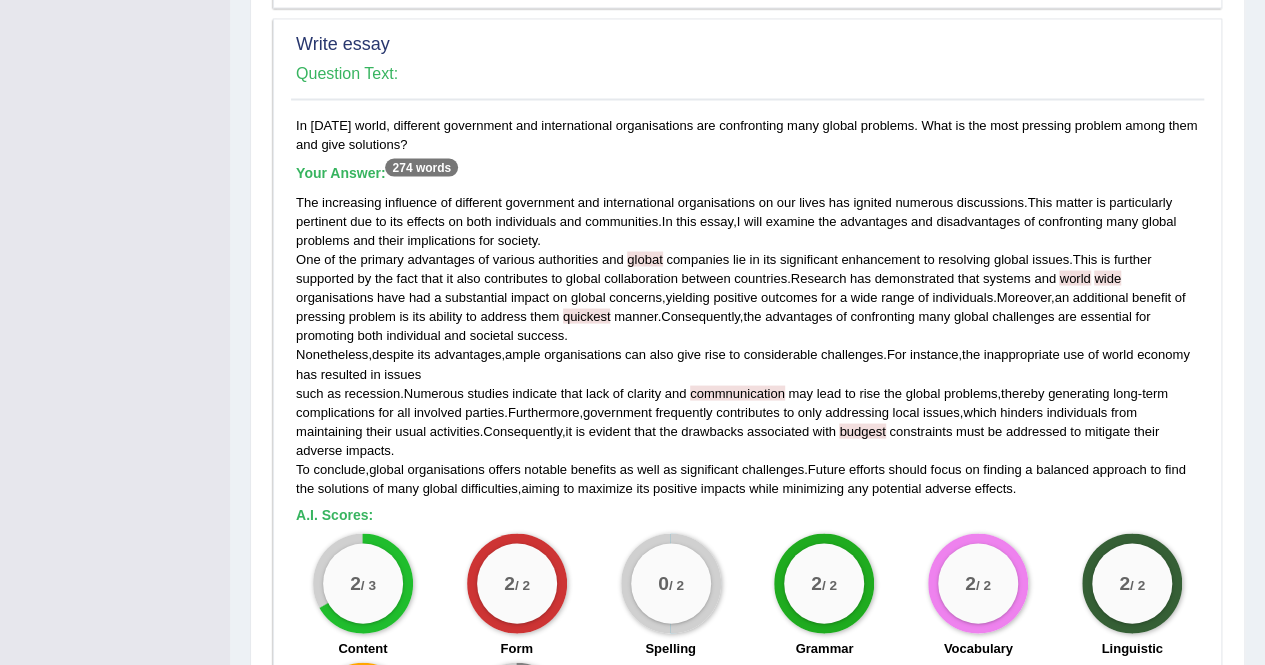 click on "quickest" at bounding box center (587, 315) 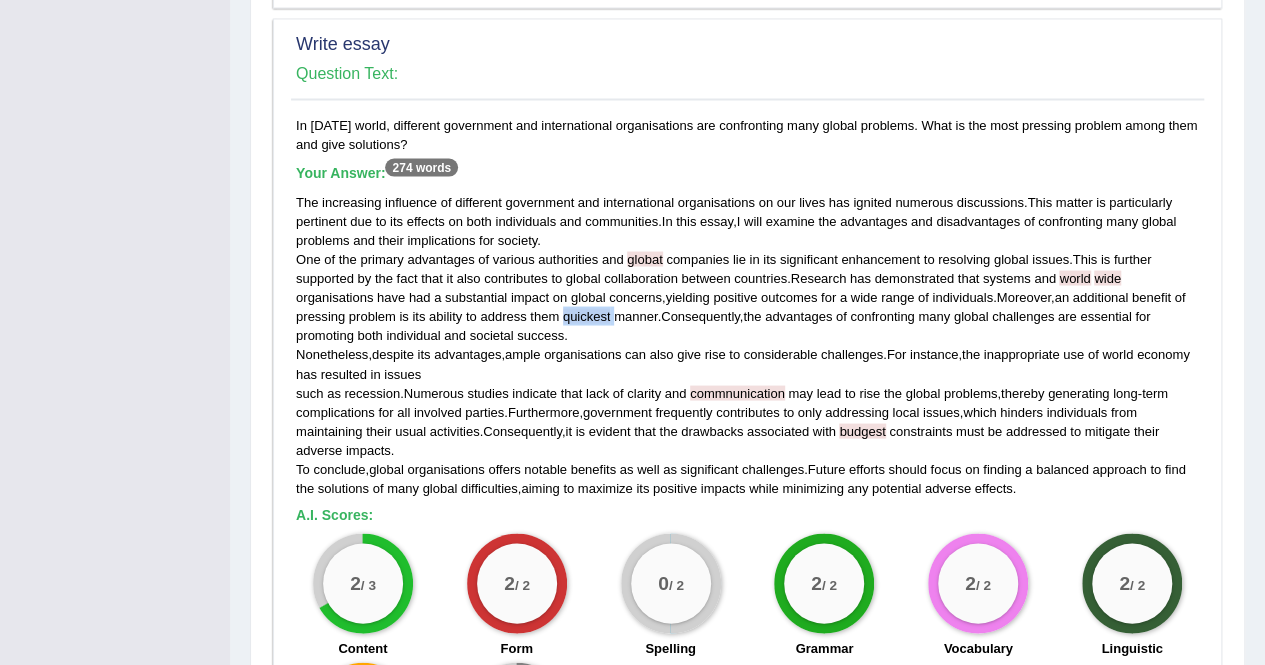 click on "quickest" at bounding box center (587, 315) 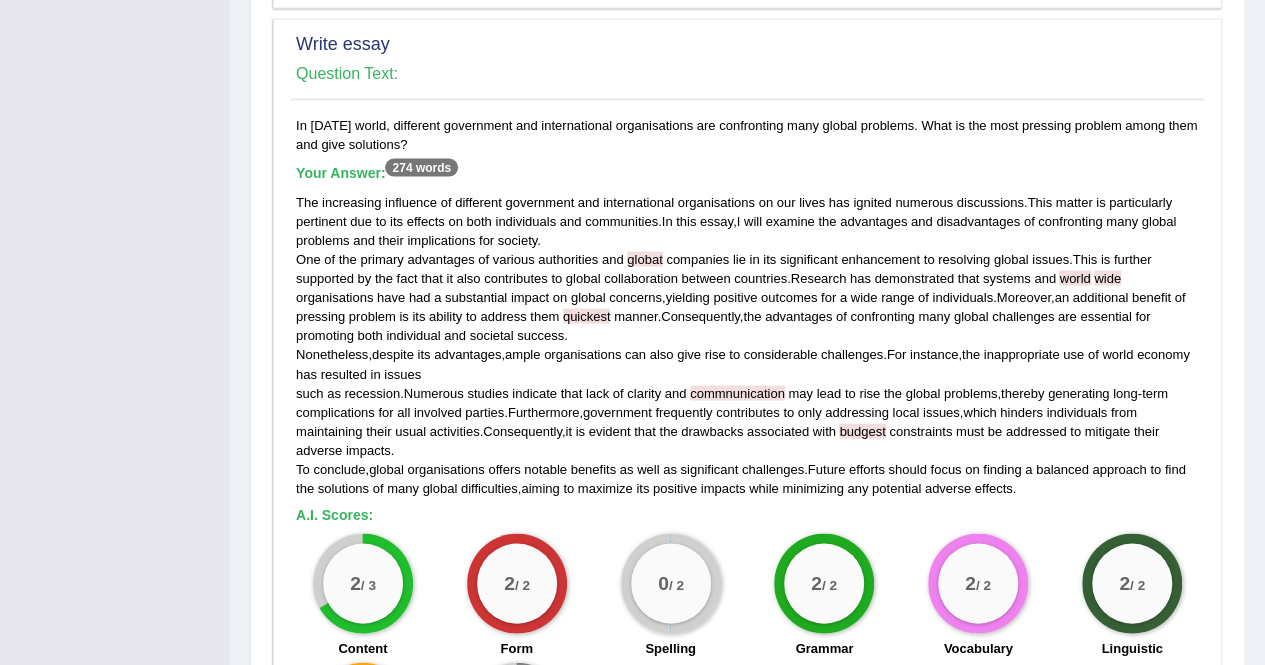 drag, startPoint x: 1008, startPoint y: 275, endPoint x: 662, endPoint y: 292, distance: 346.4174 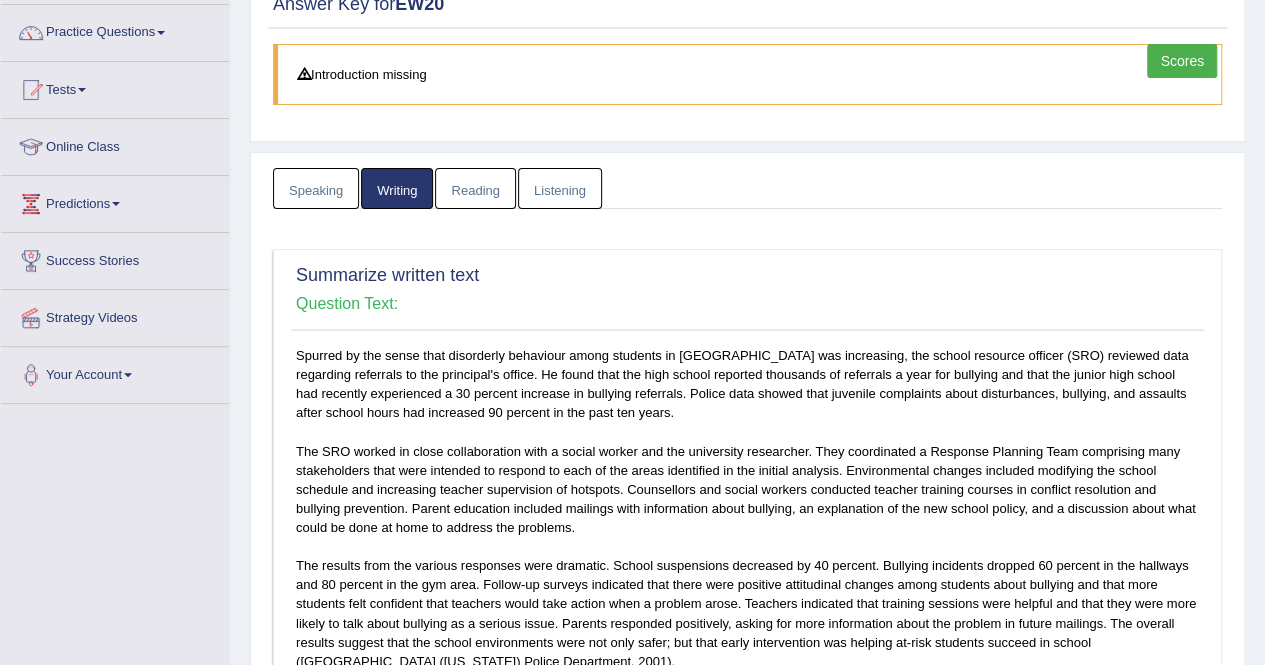 scroll, scrollTop: 0, scrollLeft: 0, axis: both 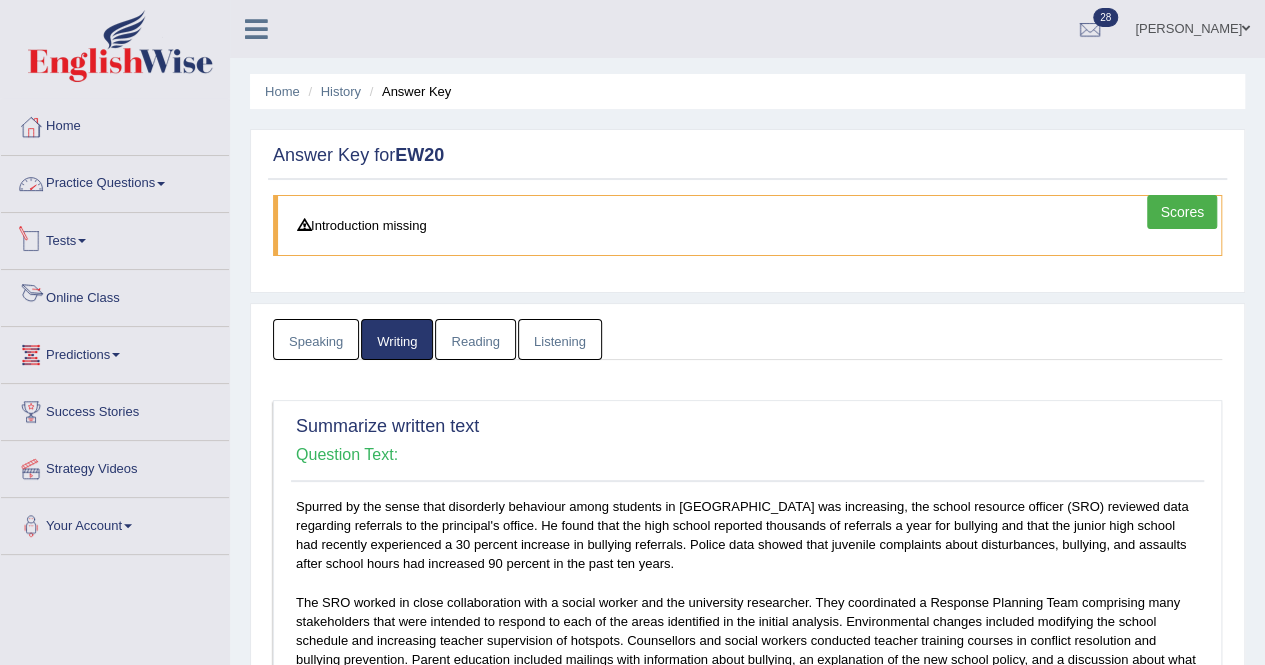 click on "Practice Questions" at bounding box center (115, 181) 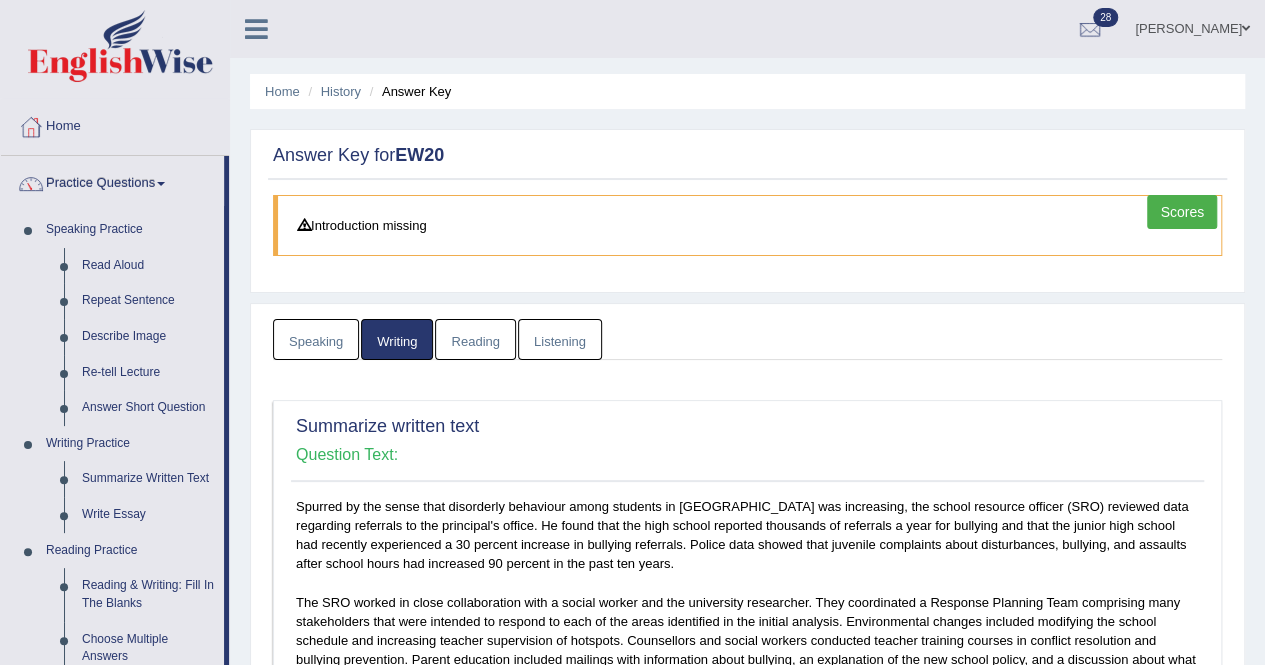 click on "Reading" at bounding box center [475, 339] 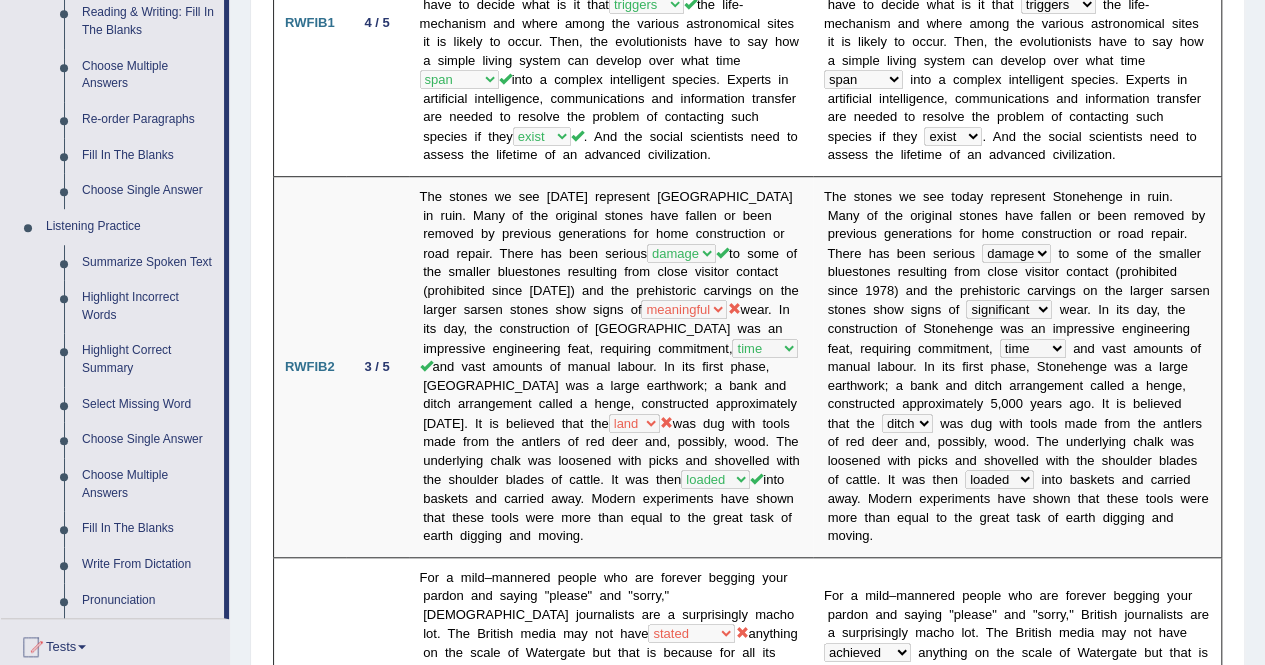 scroll, scrollTop: 600, scrollLeft: 0, axis: vertical 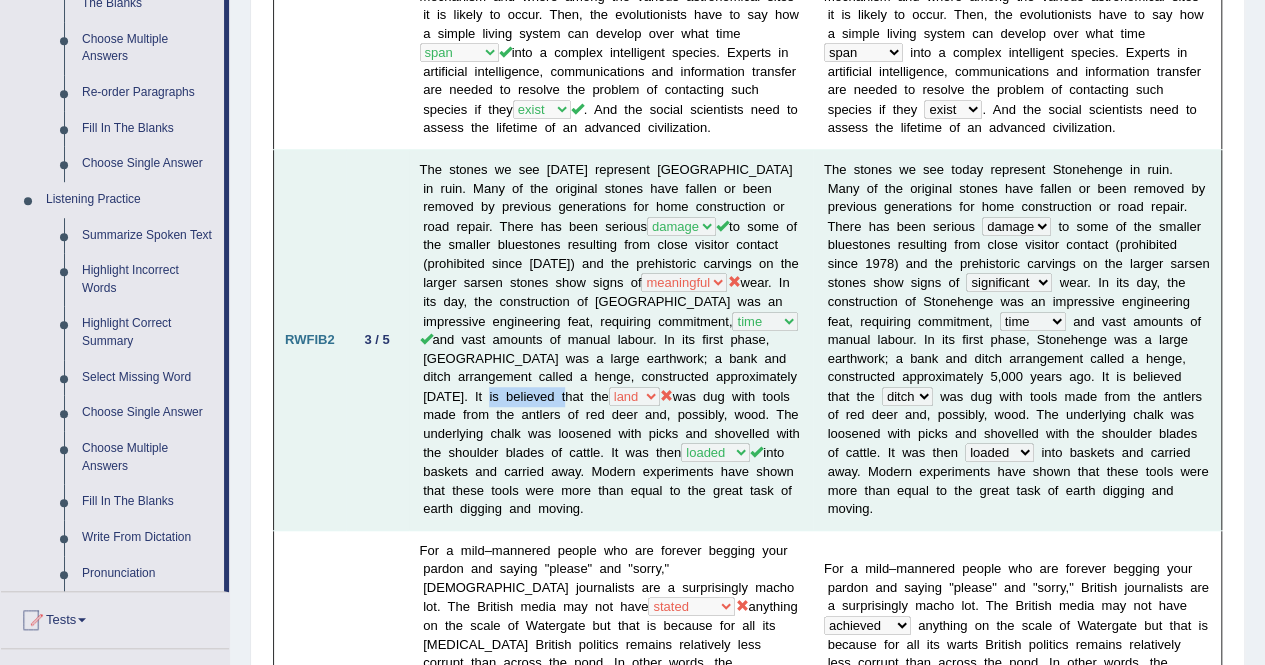 drag, startPoint x: 488, startPoint y: 384, endPoint x: 555, endPoint y: 392, distance: 67.47592 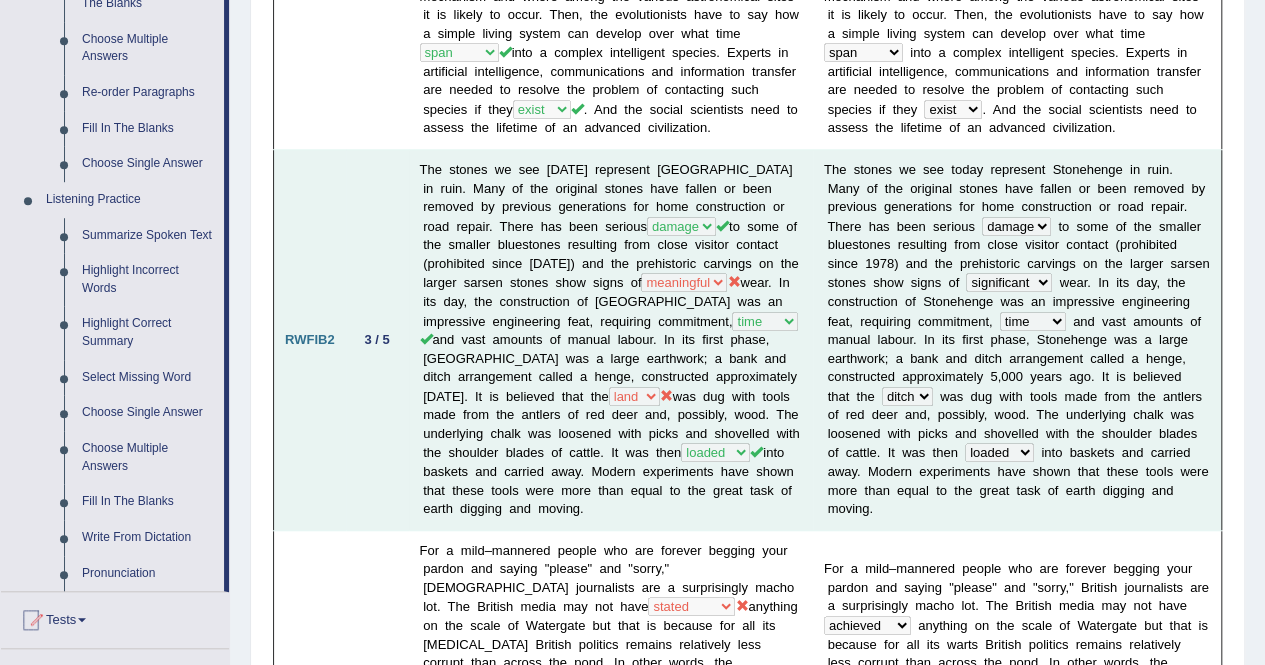click at bounding box center (936, 396) 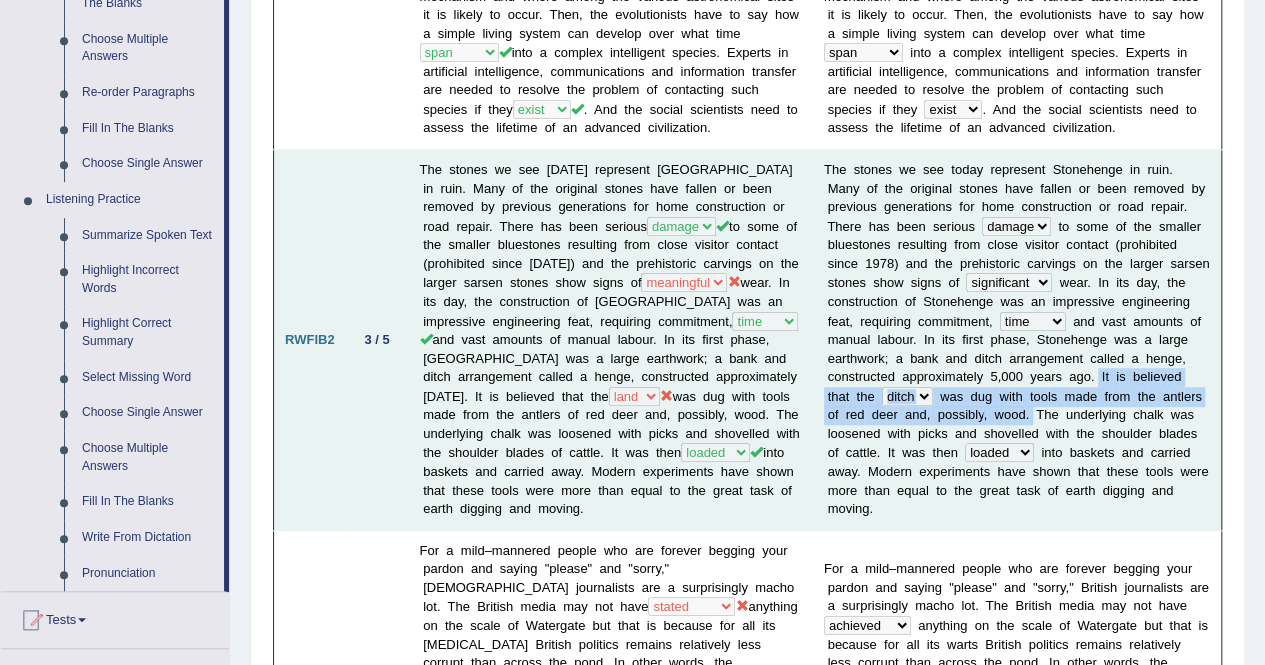 drag, startPoint x: 1165, startPoint y: 365, endPoint x: 1107, endPoint y: 405, distance: 70.45566 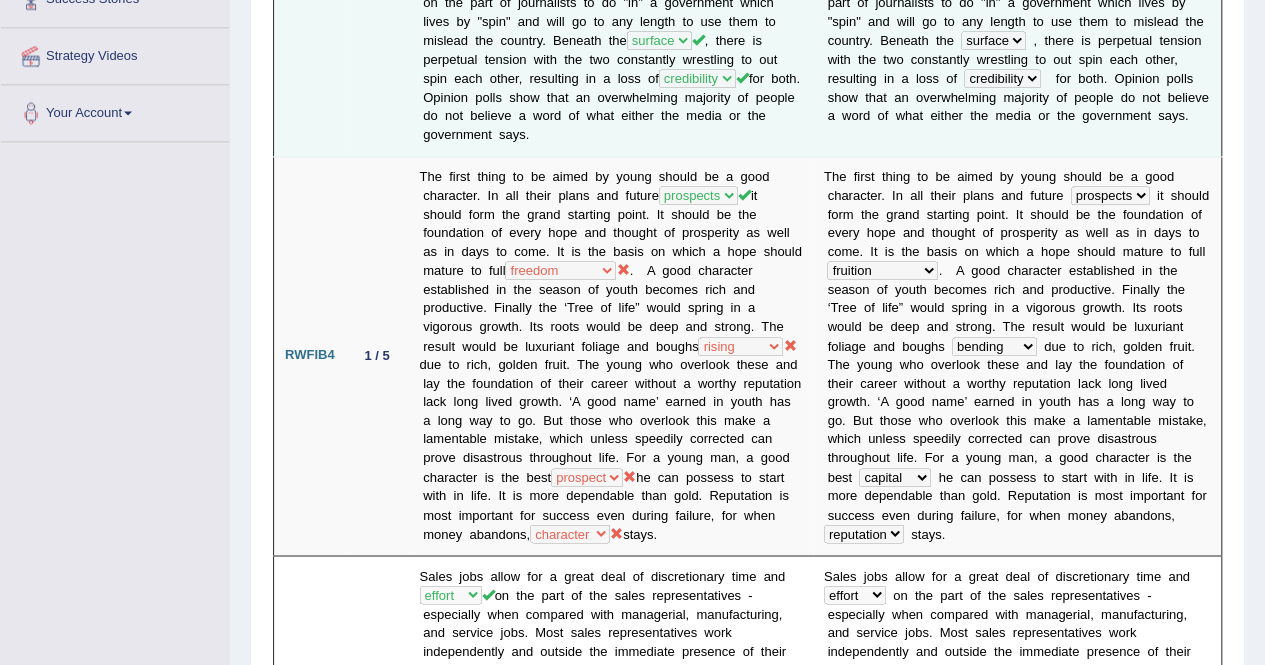 scroll, scrollTop: 1400, scrollLeft: 0, axis: vertical 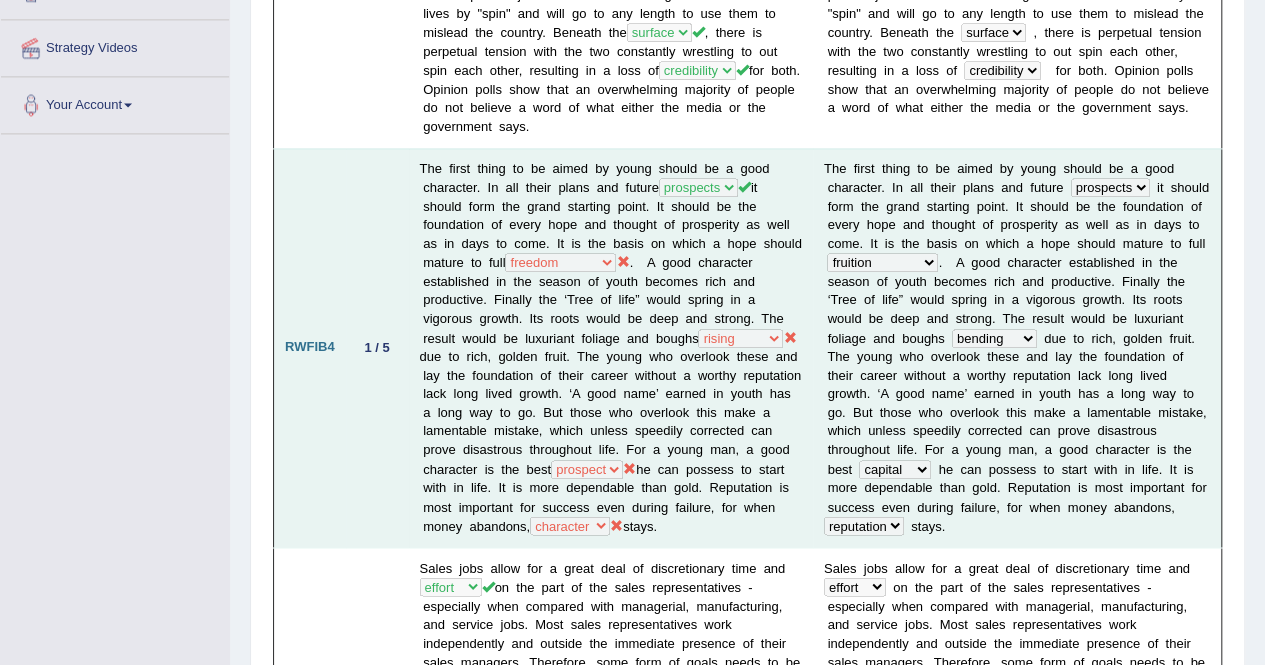 click on "e" at bounding box center [1187, 449] 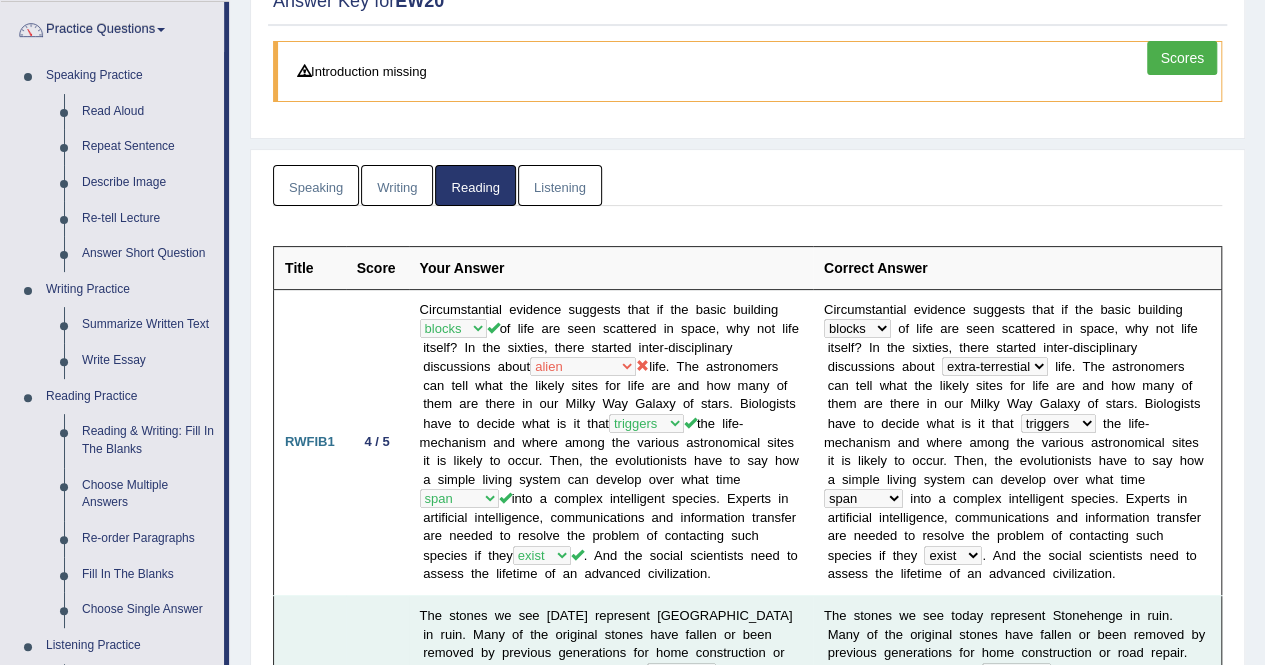scroll, scrollTop: 400, scrollLeft: 0, axis: vertical 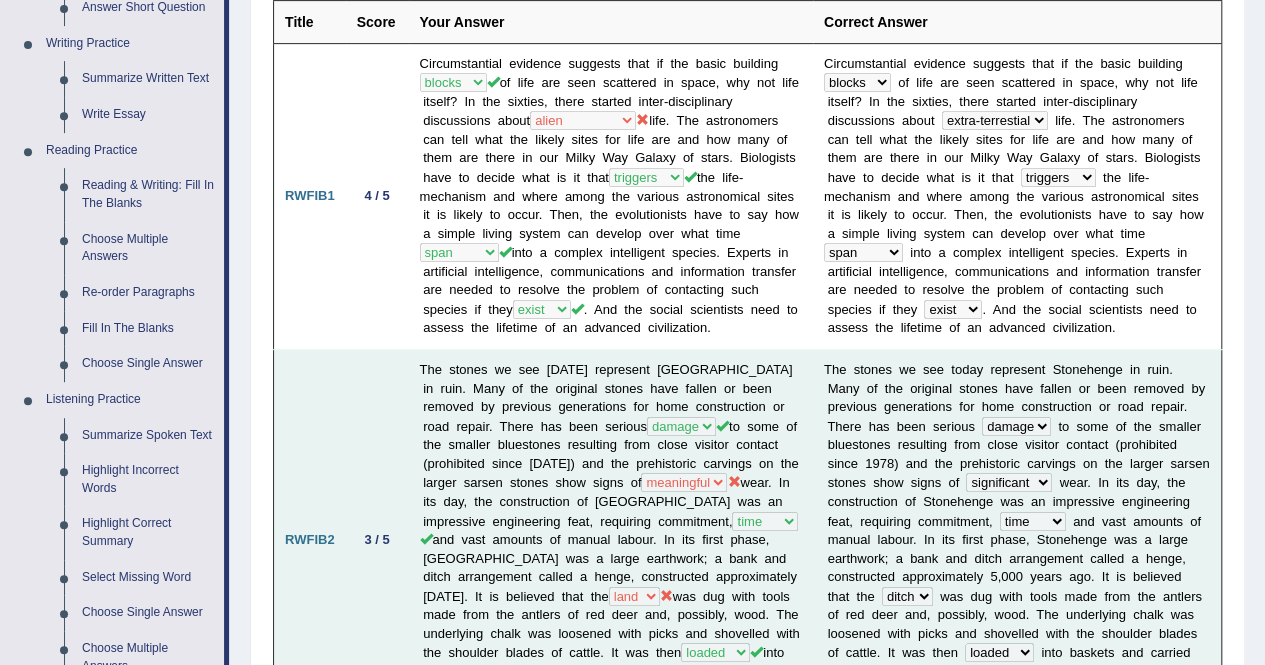 click on "b" at bounding box center [1072, 652] 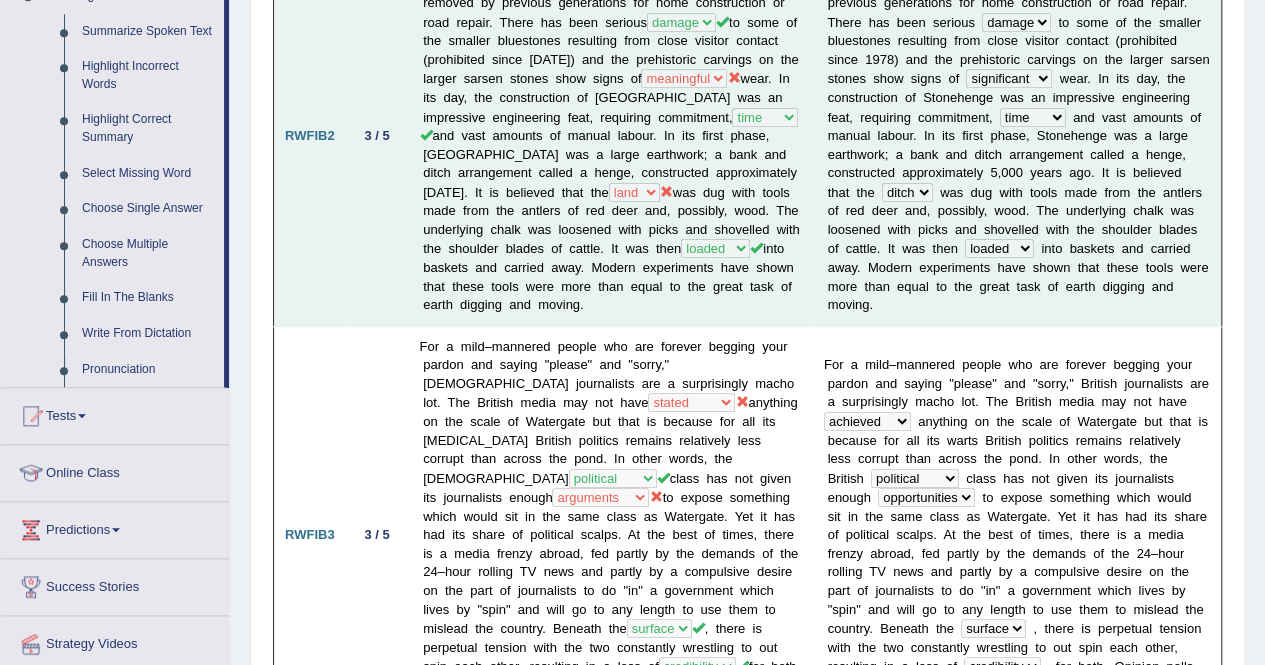 scroll, scrollTop: 1000, scrollLeft: 0, axis: vertical 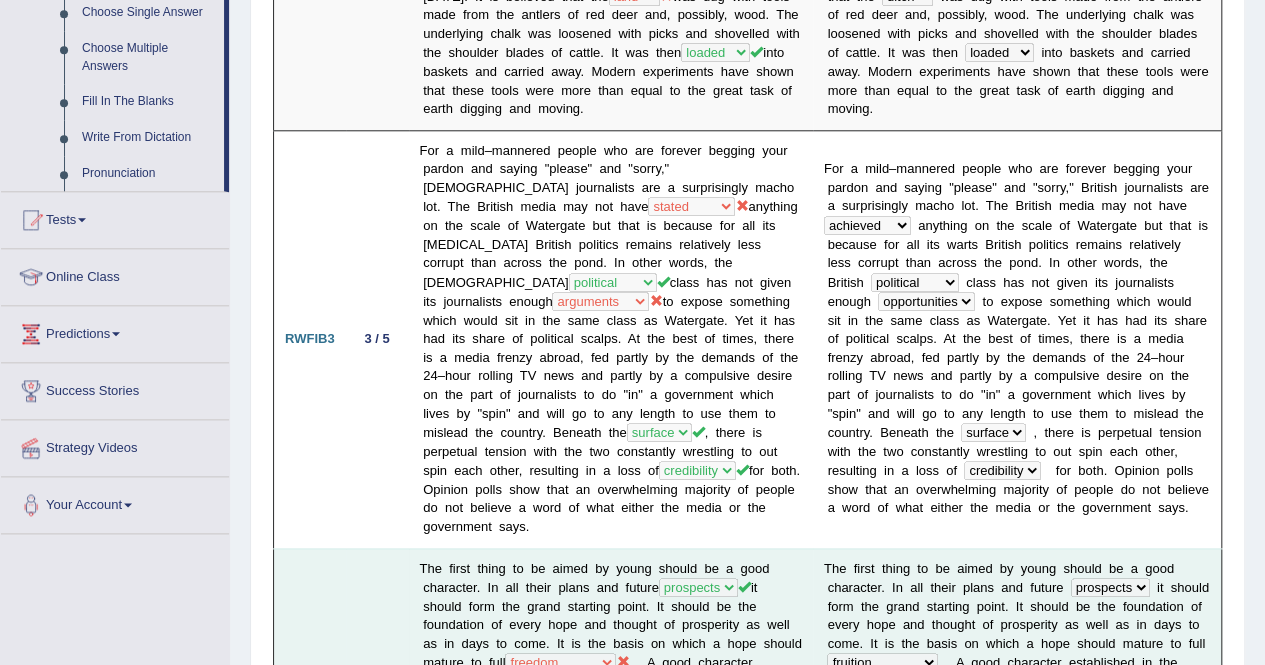 click on "The  first  thing  to  be  aimed  by  young  should  be  a  good  character.  In  all  their  plans  and  future   views prospects thoughts ventures   it  should  form  the  grand  starting  point.  It  should  be  the  foundation  of  every  hope  and  thought  of  prosperity  as  well  as  in  days  to  come.  It  is  the  basis  on  which  a  hope  should  mature  to  full   fruition freedom inclination implementation .    A  good  character  established  in  the  season  of  youth  becomes  rich  and  productive.  Finally  the  ‘Tree  of  life”  would  spring  in  a  vigorous  growth.  Its  roots  would  be  deep  and  strong.  The  result  would  be  luxuriant  foliage  and  boughs   rising bending scaling developing liability bet capital prospect planning career reputation character   stays." at bounding box center (611, 747) 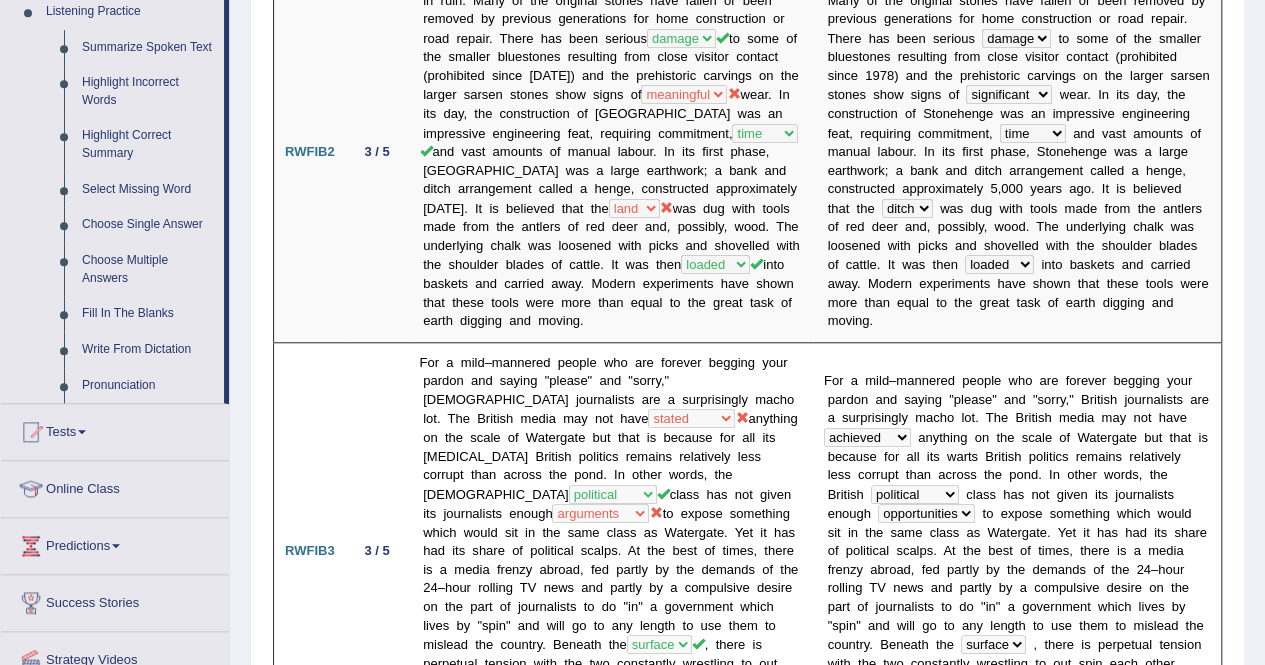 scroll, scrollTop: 746, scrollLeft: 0, axis: vertical 